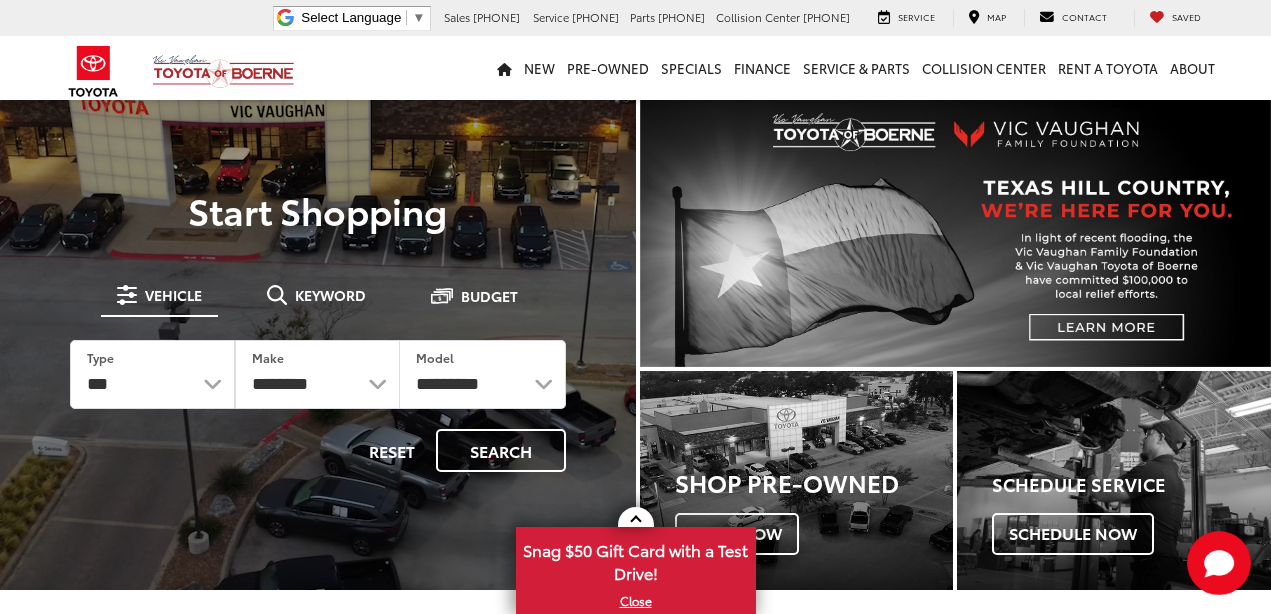 scroll, scrollTop: 0, scrollLeft: 0, axis: both 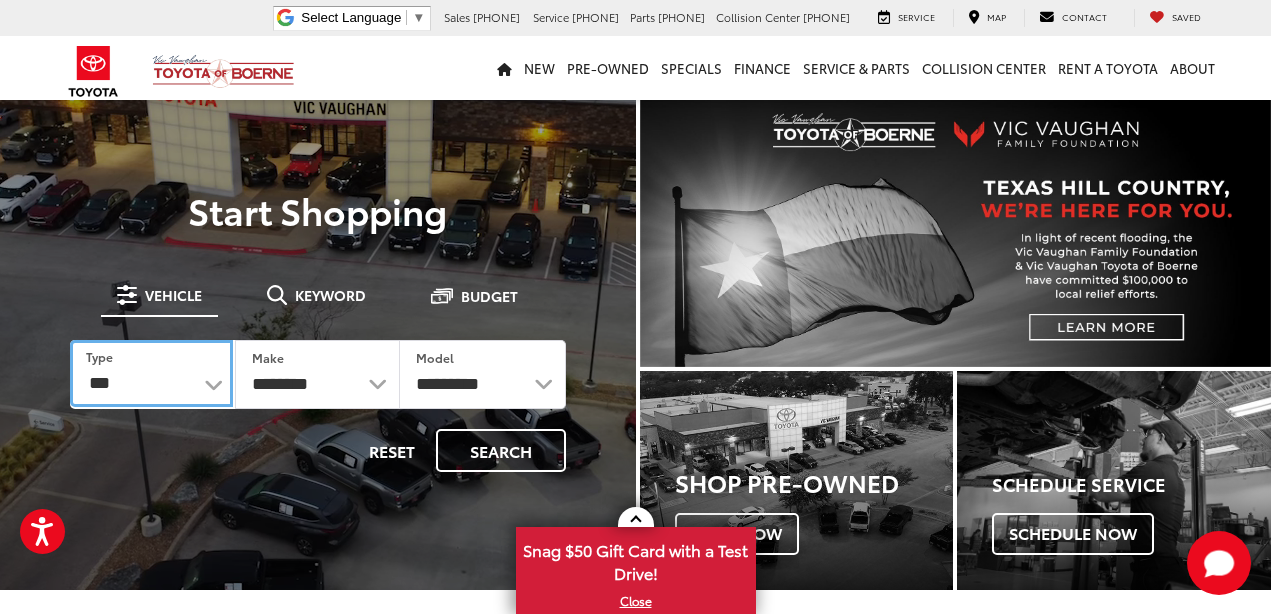 click on "***
***
****
*********" at bounding box center (151, 373) 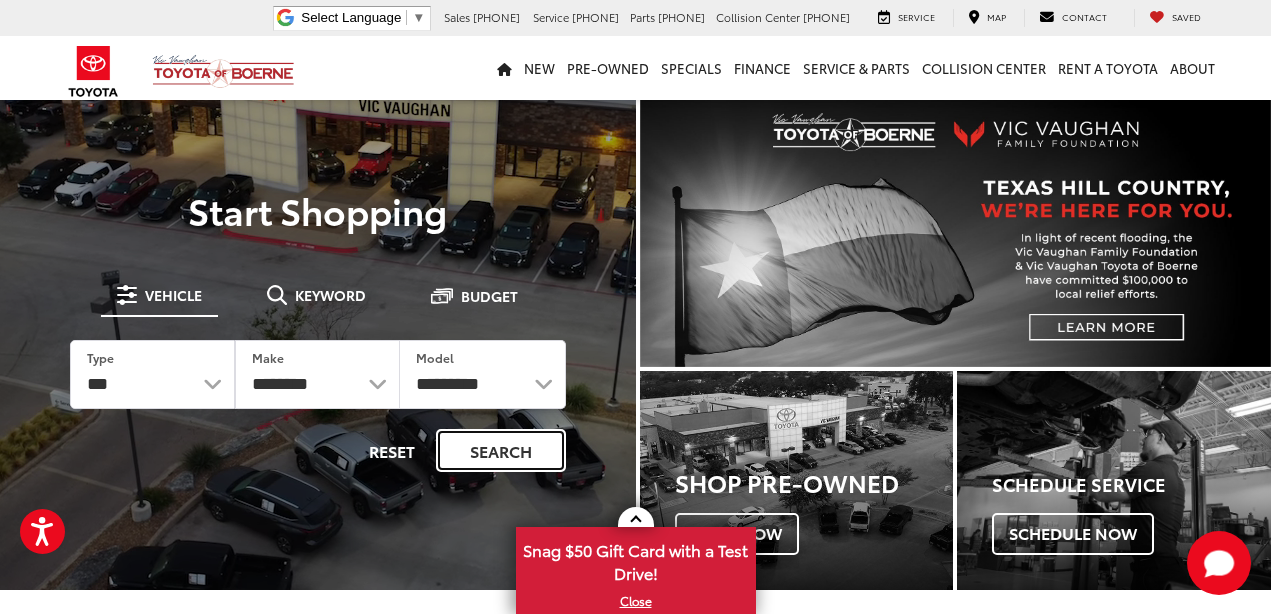 click on "Search" at bounding box center (501, 450) 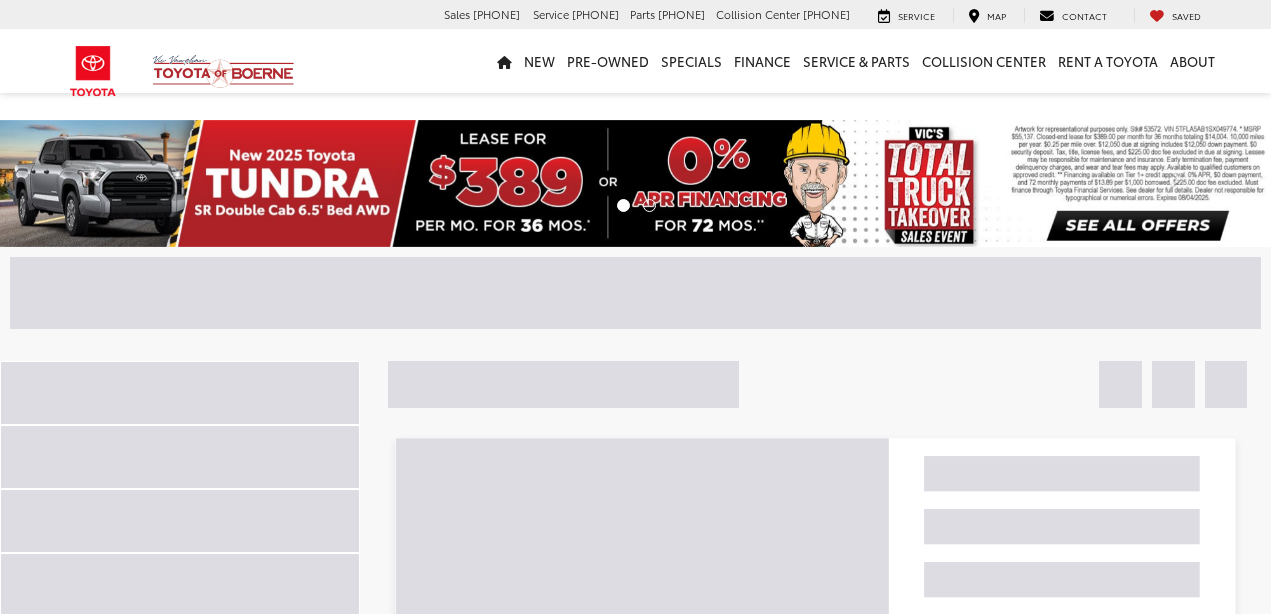 scroll, scrollTop: 0, scrollLeft: 0, axis: both 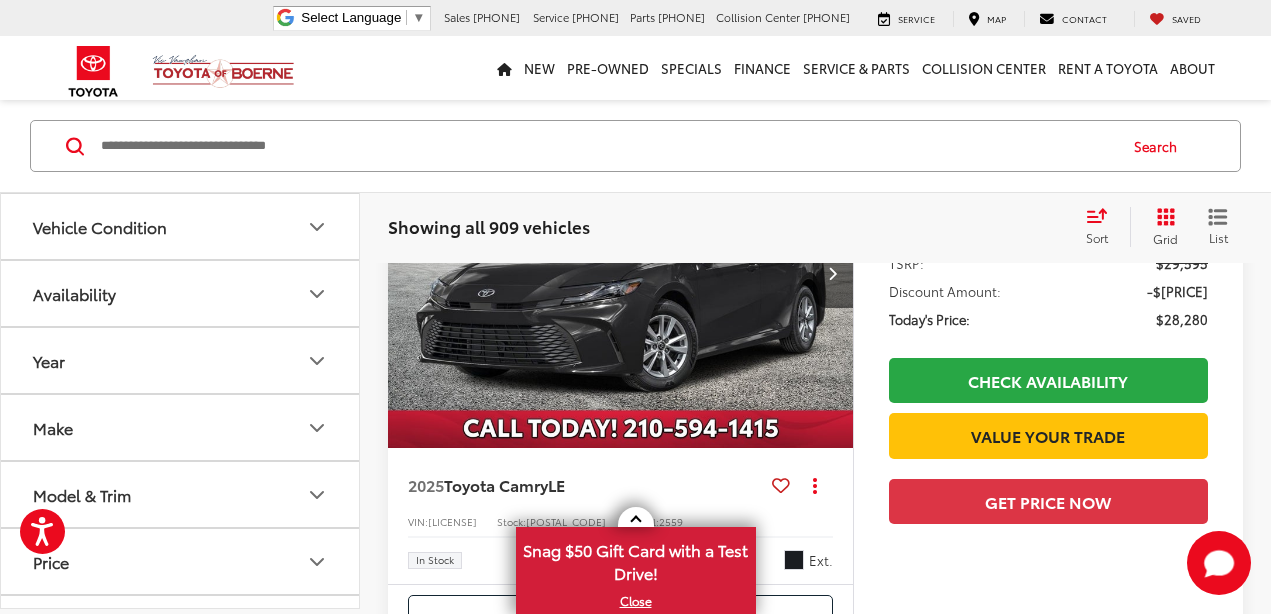 click at bounding box center [317, 428] 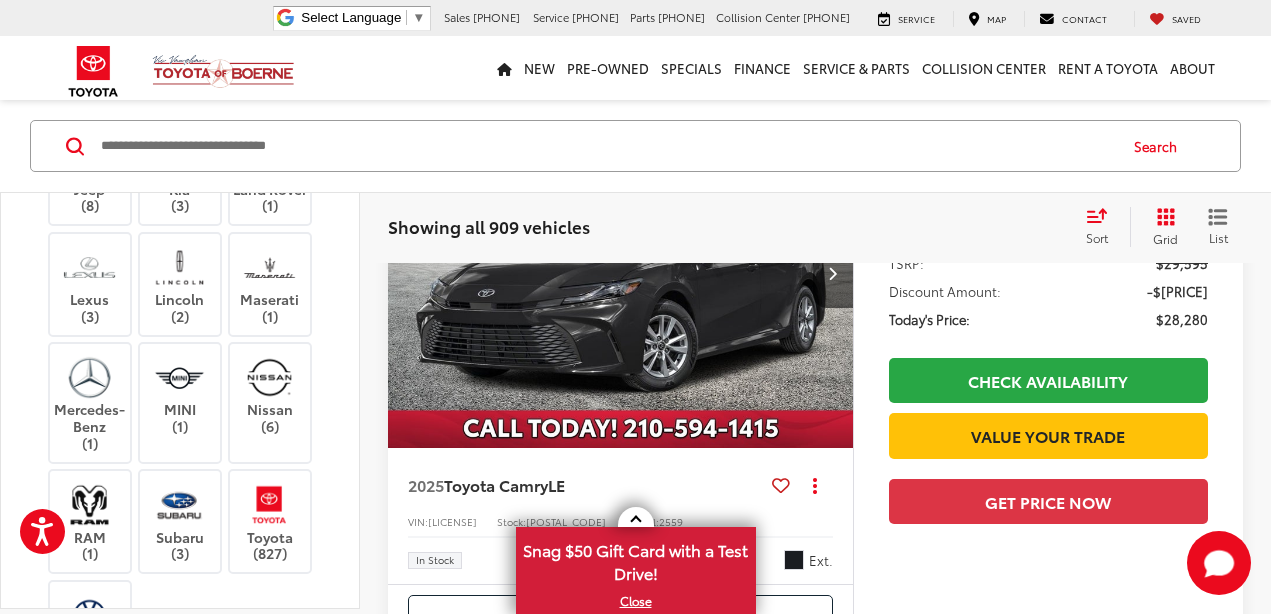 scroll, scrollTop: 551, scrollLeft: 0, axis: vertical 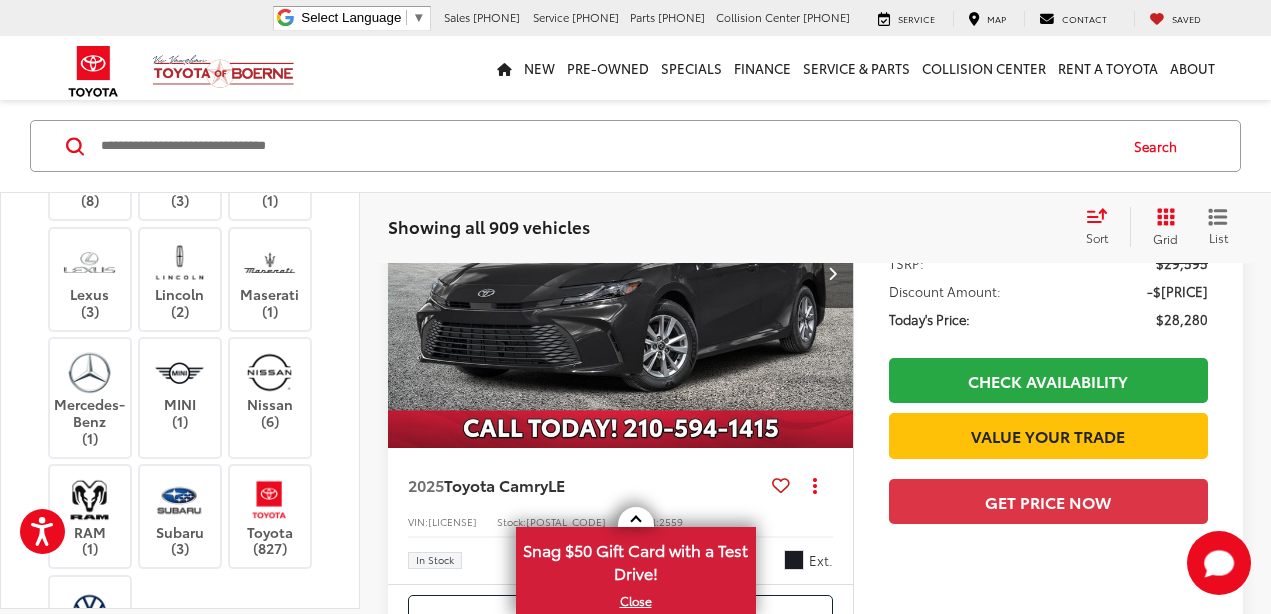 click on "Hyundai   (4)" at bounding box center [180, 130] 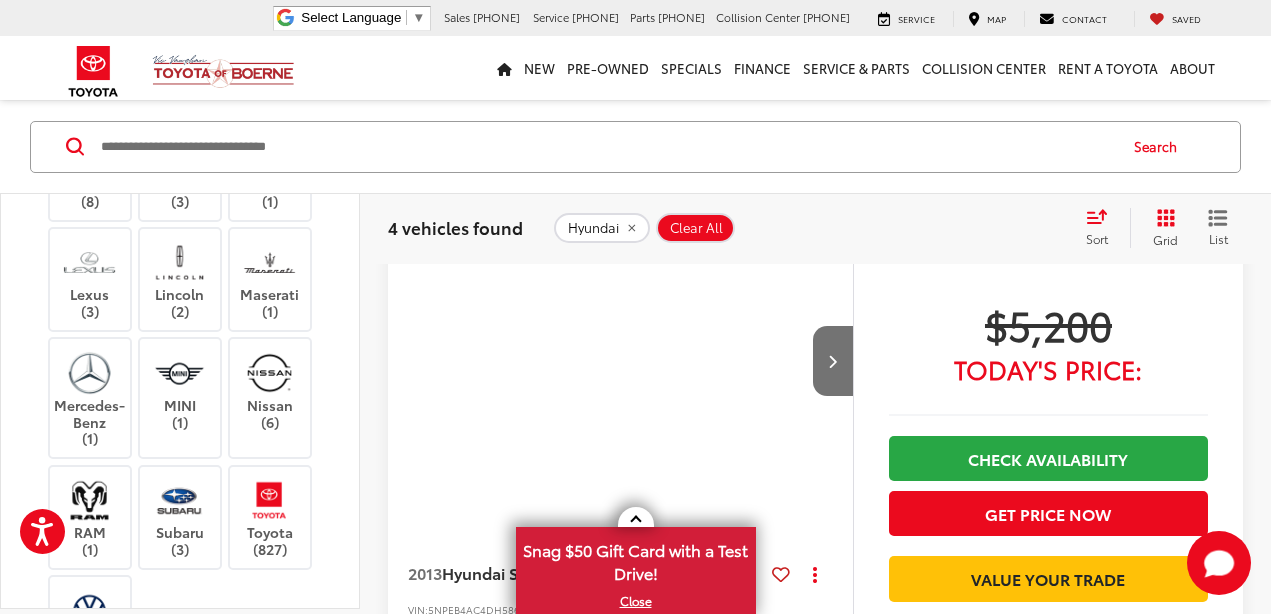 scroll, scrollTop: 150, scrollLeft: 0, axis: vertical 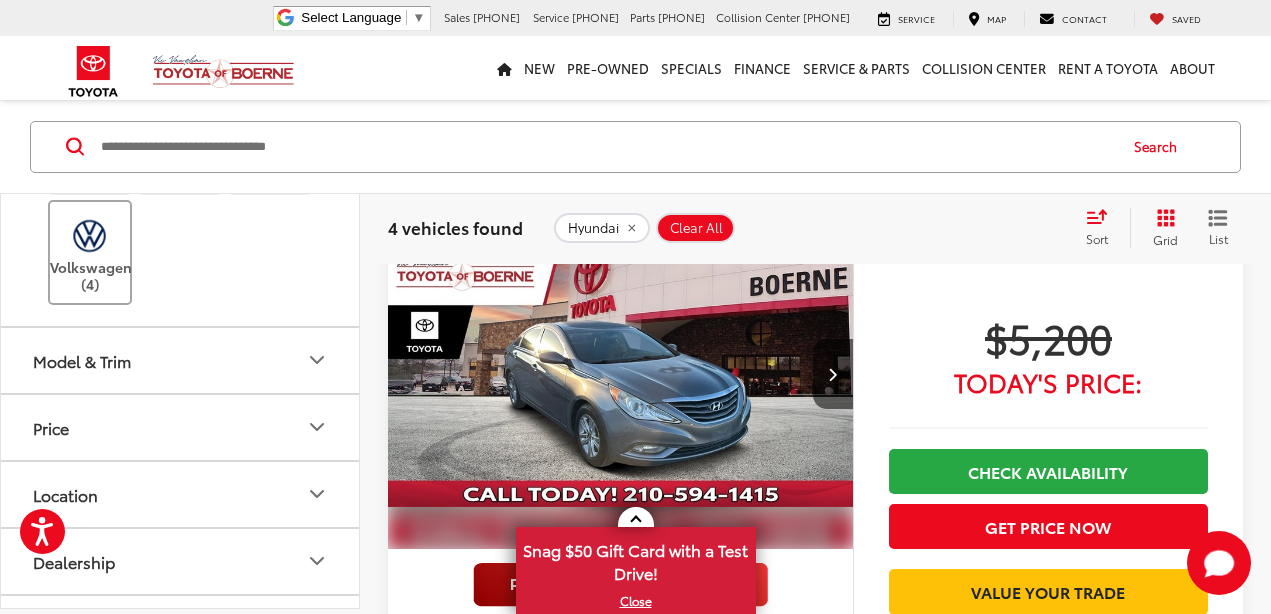 click at bounding box center (89, 235) 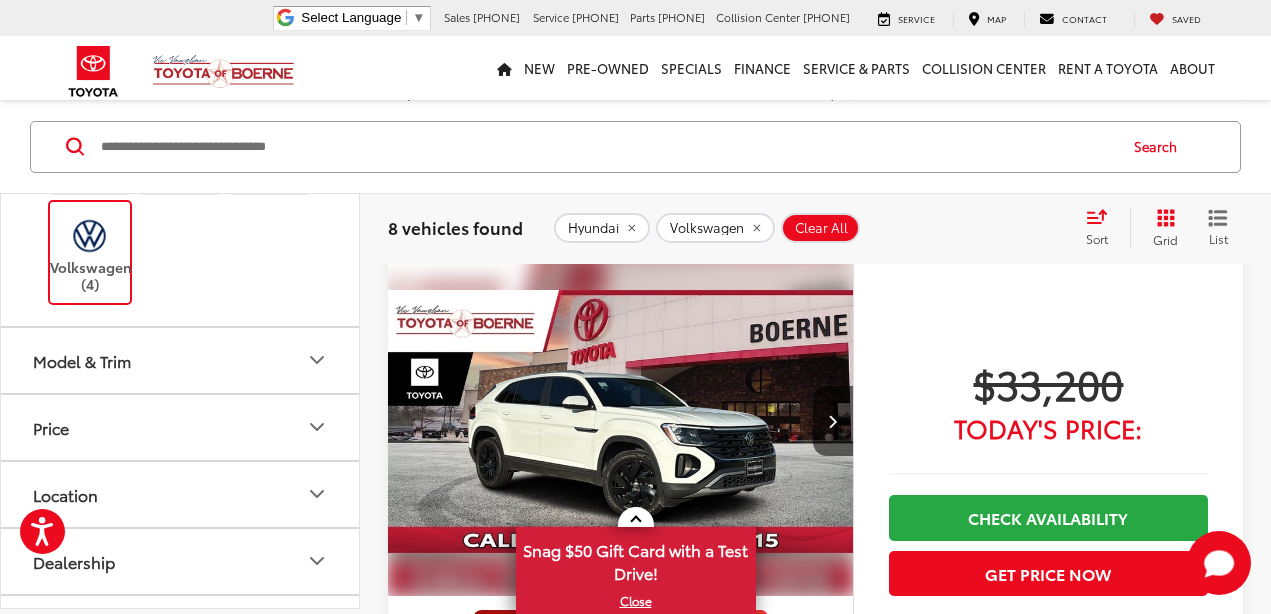 scroll, scrollTop: 3010, scrollLeft: 0, axis: vertical 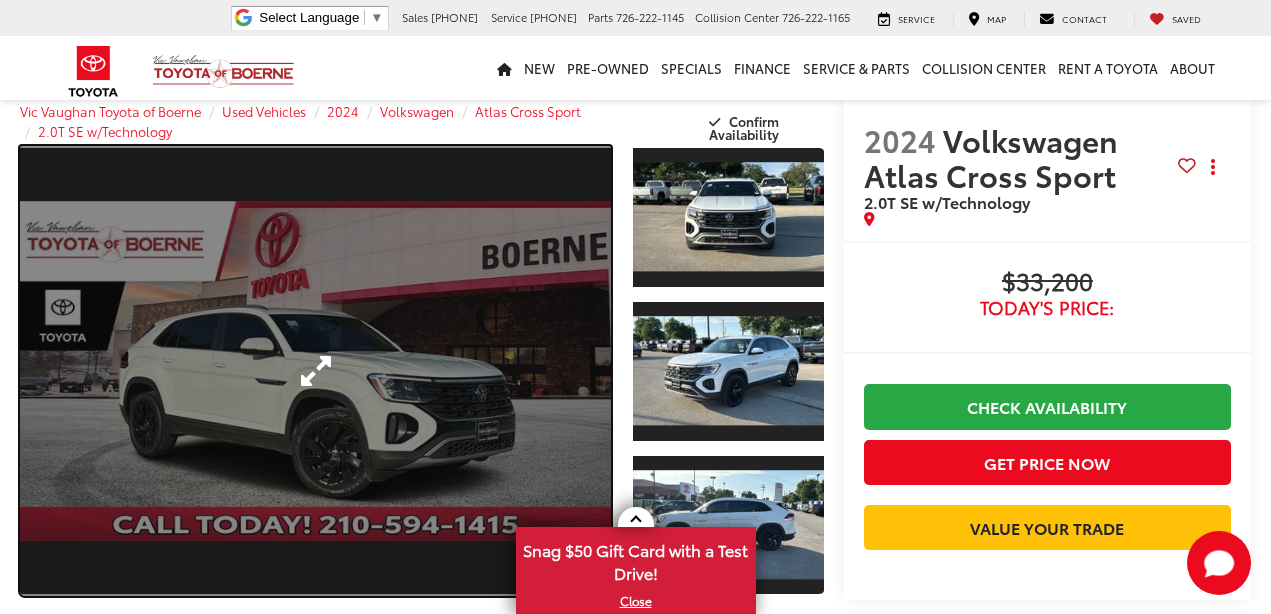 click at bounding box center (315, 371) 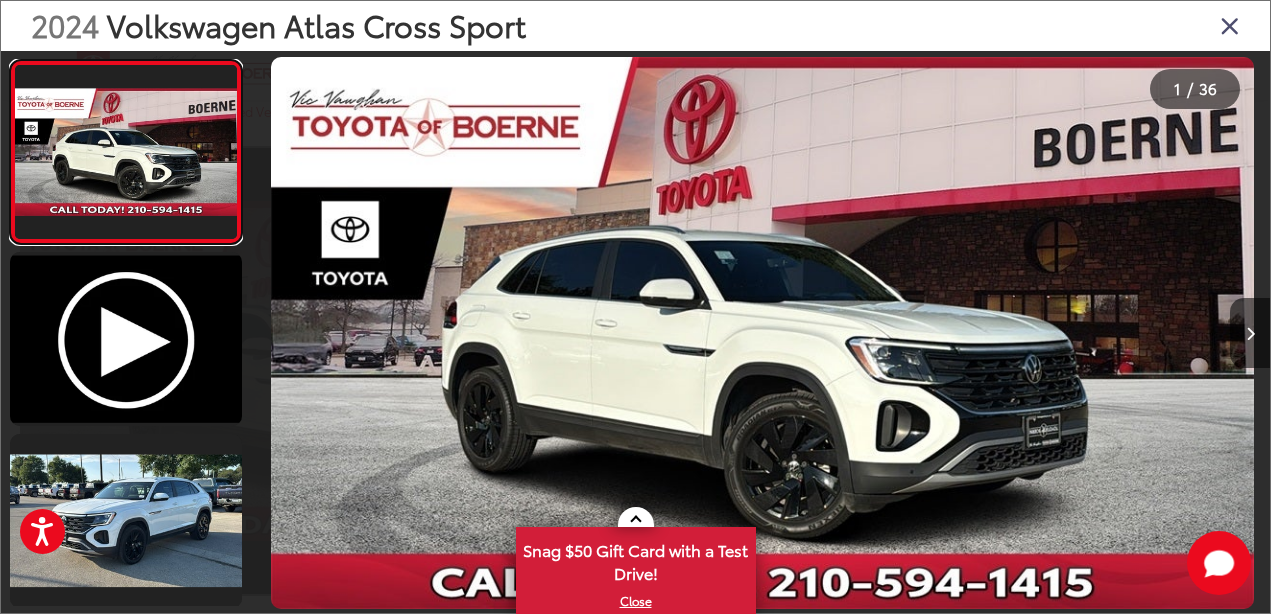 scroll, scrollTop: 34, scrollLeft: 0, axis: vertical 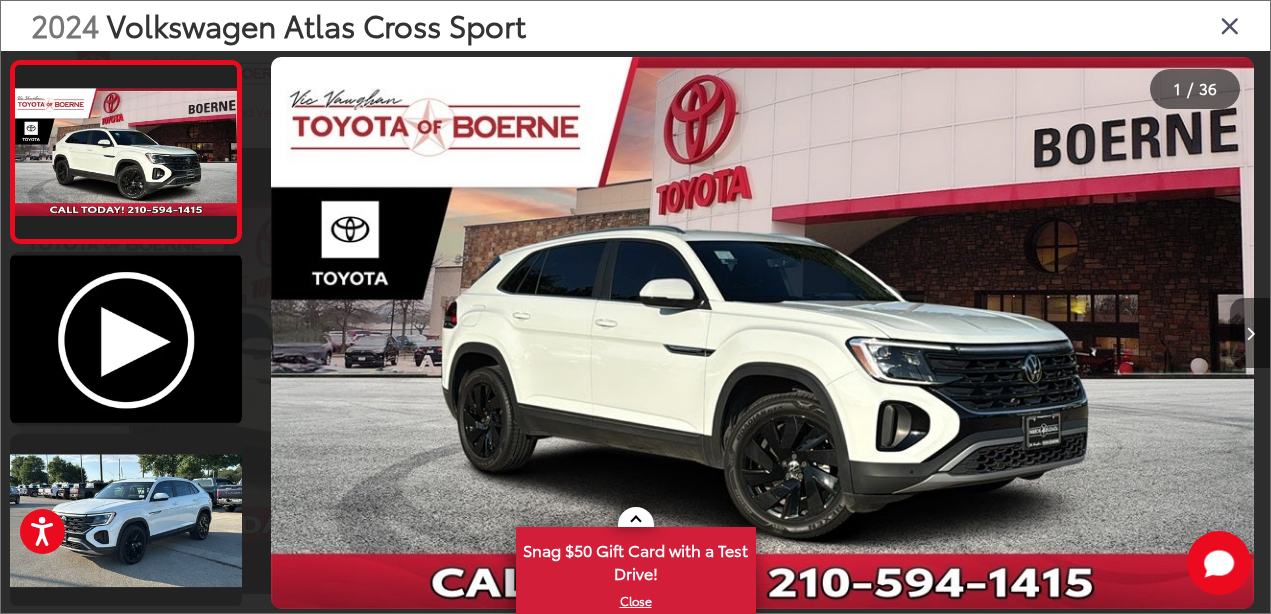 click at bounding box center [1250, 333] 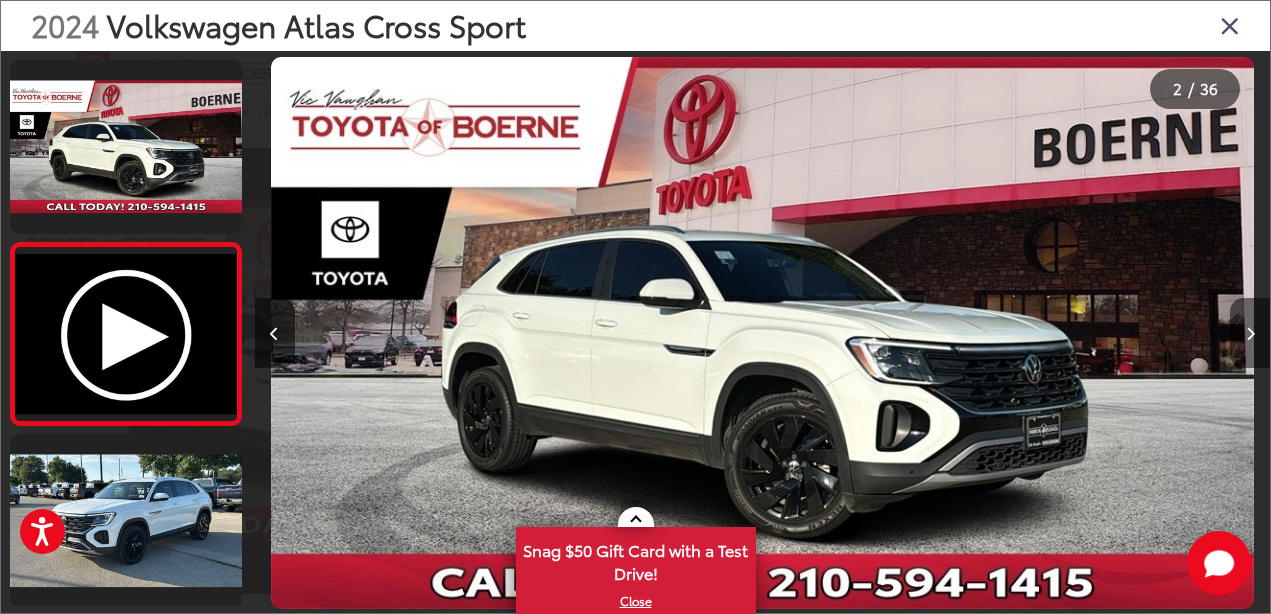 scroll, scrollTop: 0, scrollLeft: 1015, axis: horizontal 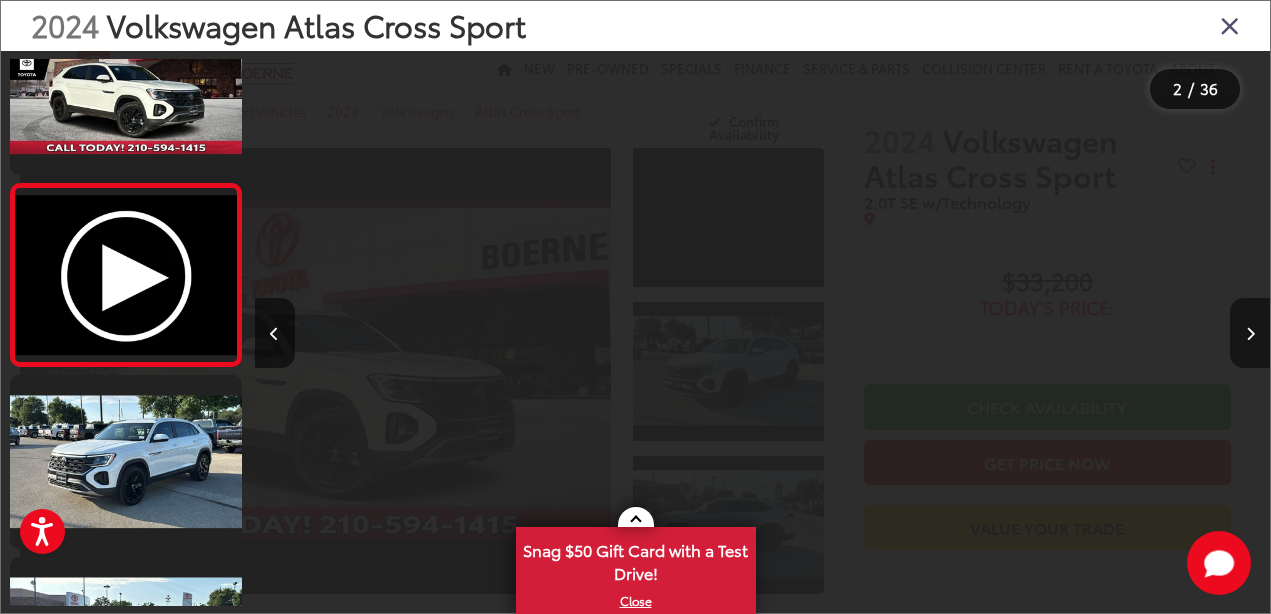 click at bounding box center [1250, 333] 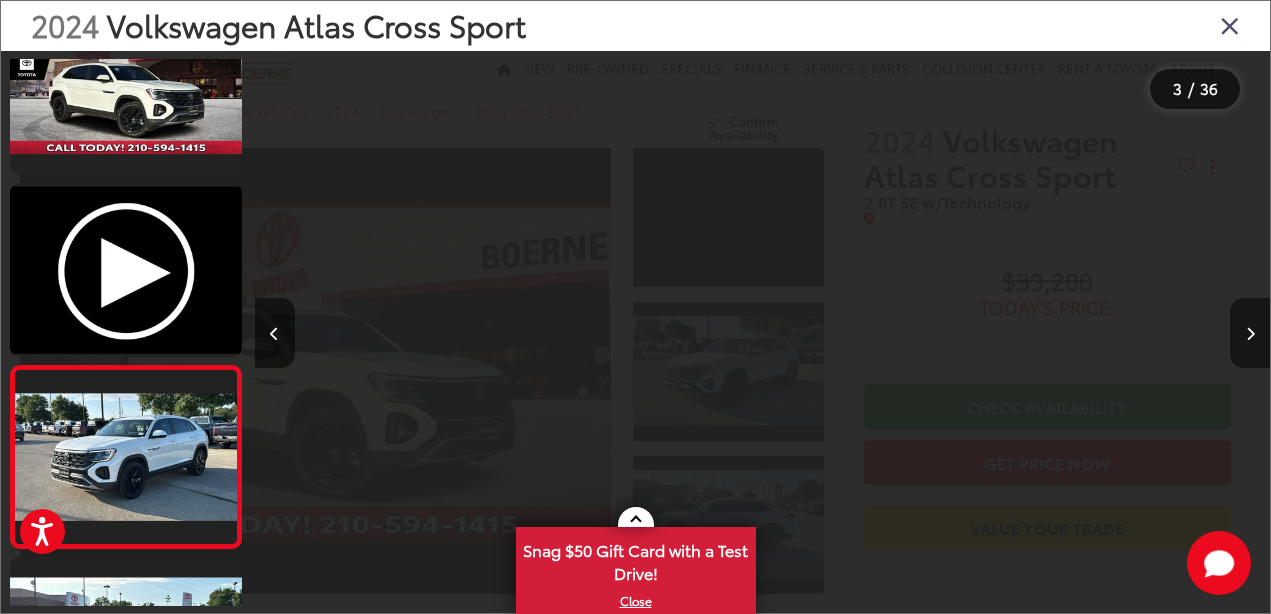 scroll, scrollTop: 0, scrollLeft: 1249, axis: horizontal 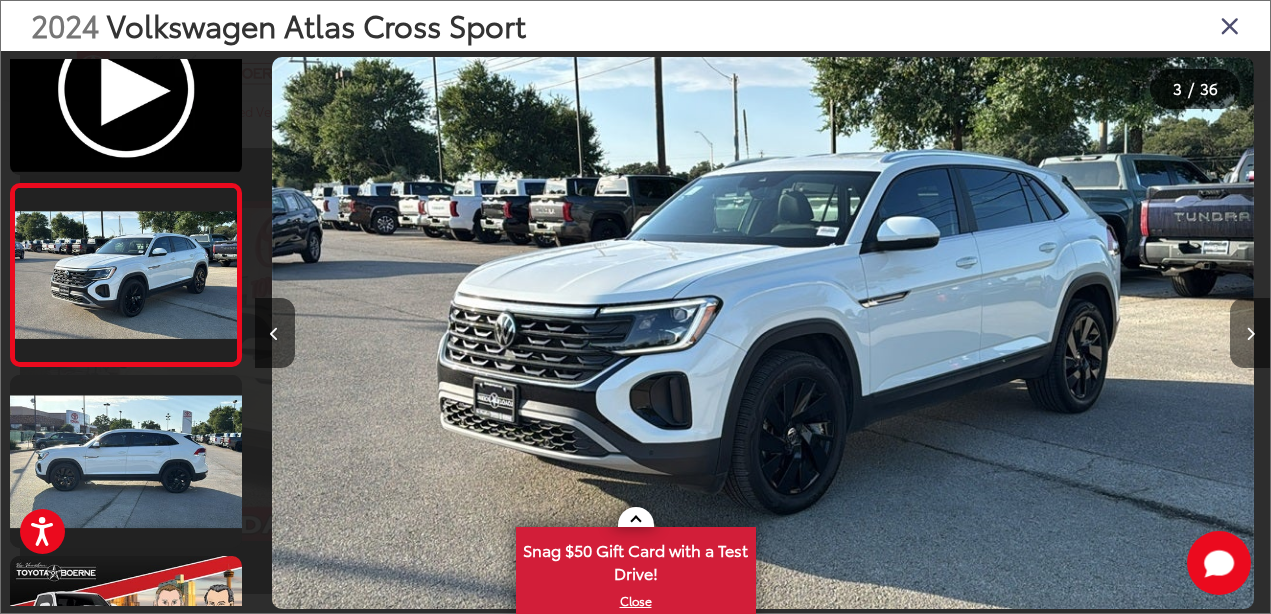 click at bounding box center [1250, 333] 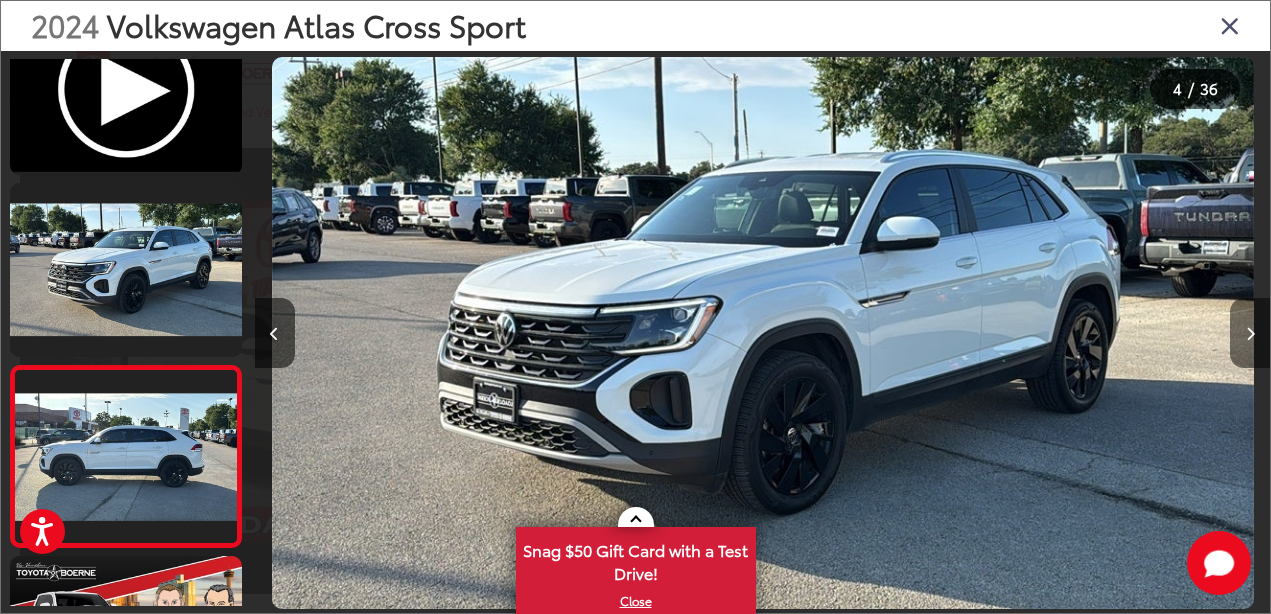 scroll, scrollTop: 0, scrollLeft: 2088, axis: horizontal 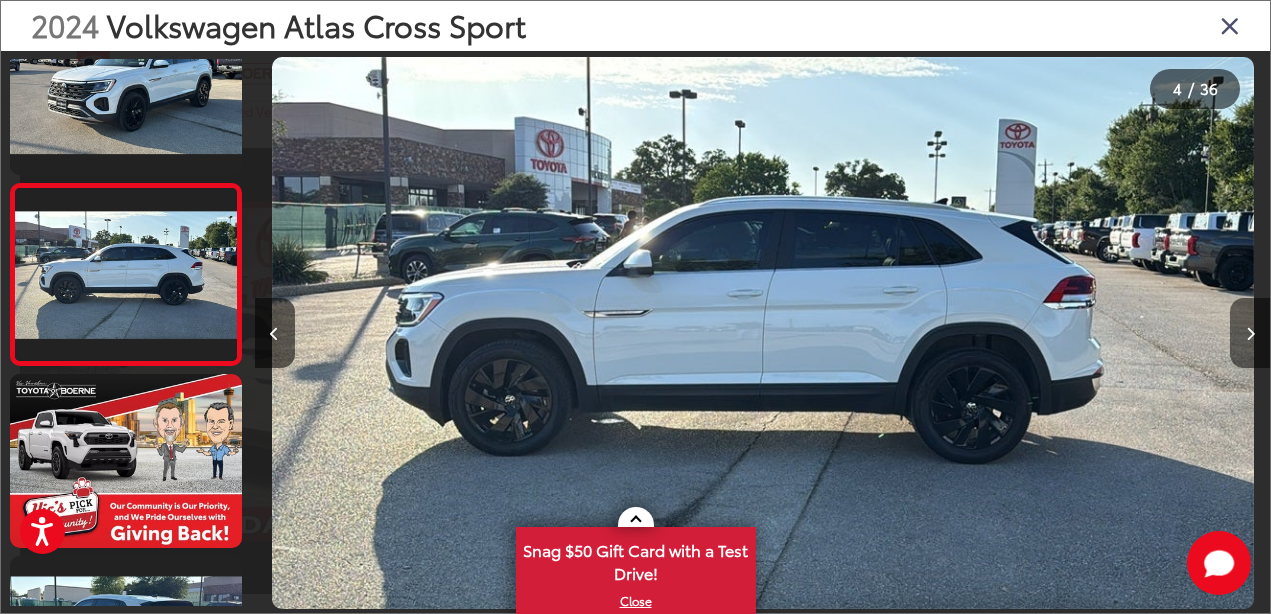 click at bounding box center (1250, 333) 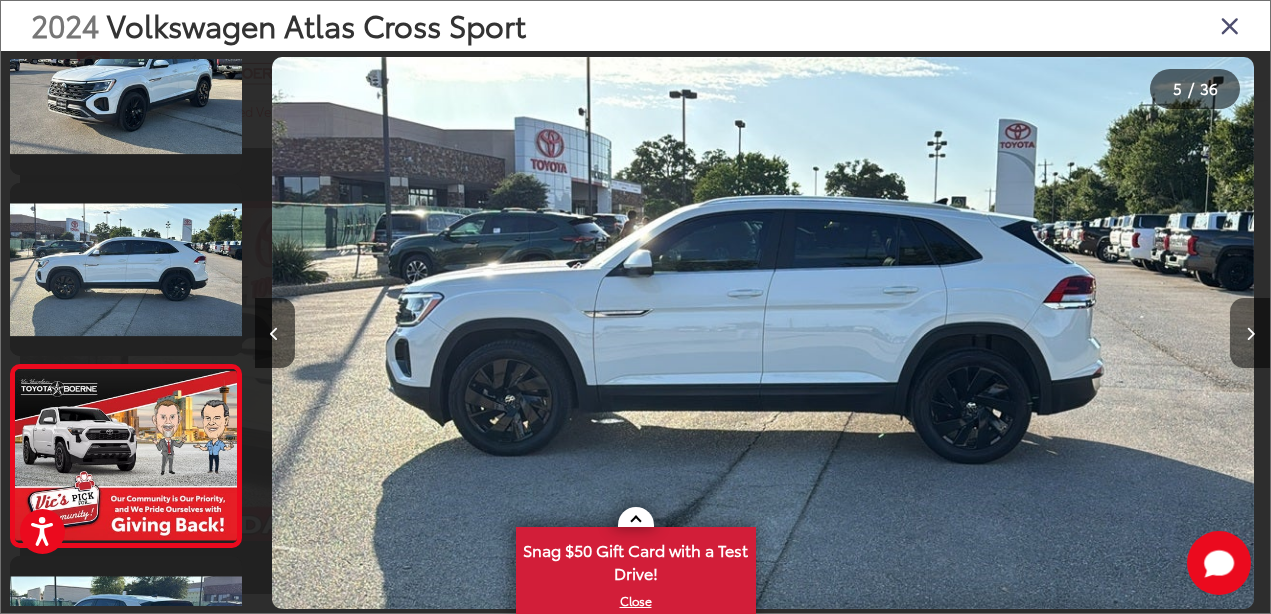 scroll, scrollTop: 0, scrollLeft: 3281, axis: horizontal 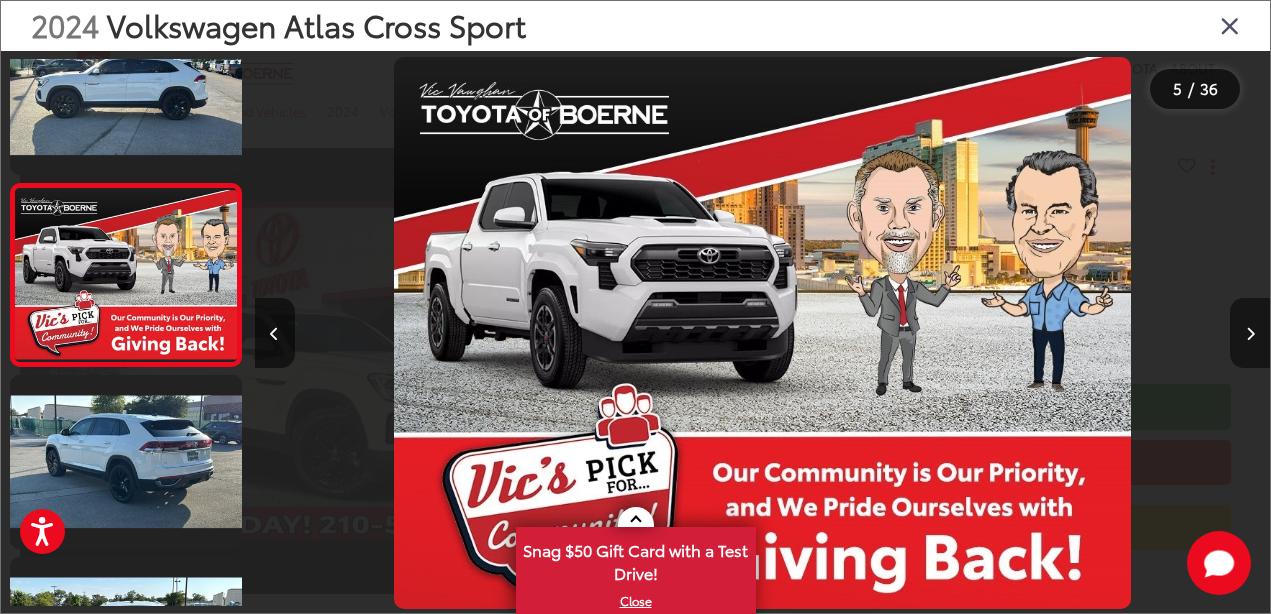 click at bounding box center (1250, 333) 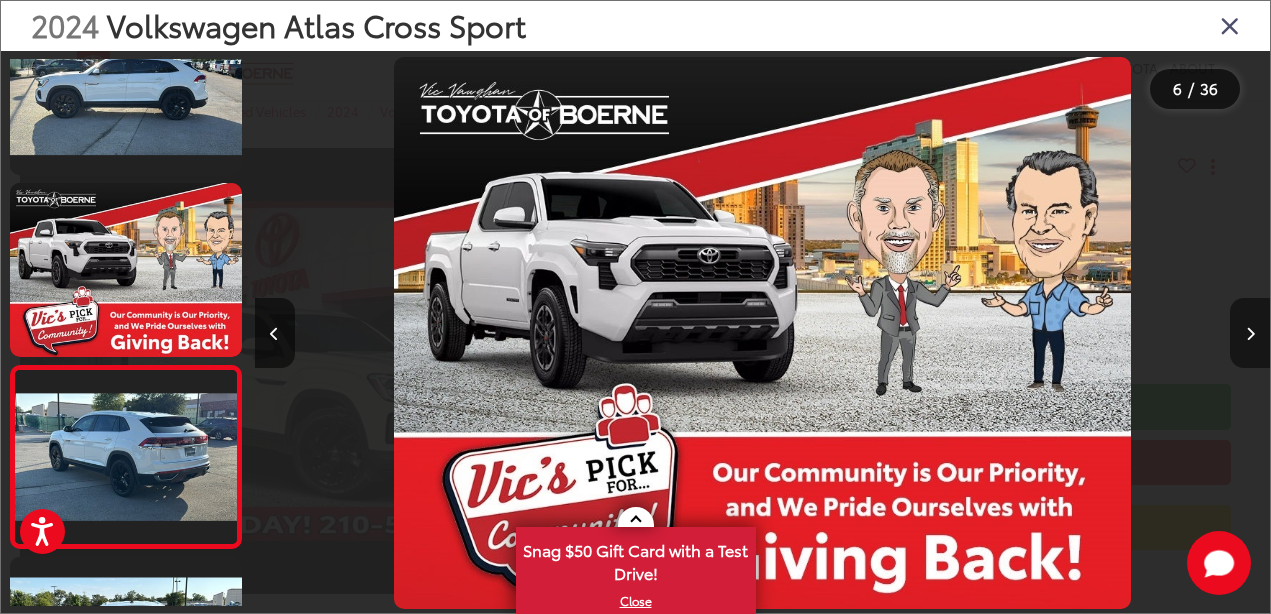 scroll, scrollTop: 0, scrollLeft: 4118, axis: horizontal 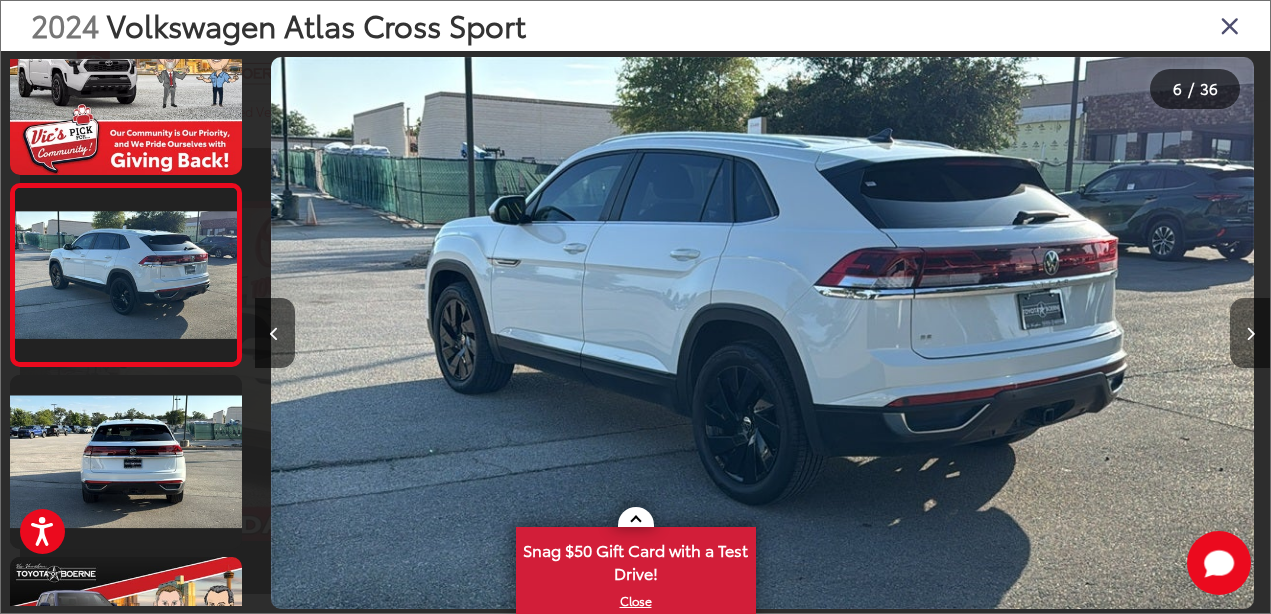 click at bounding box center (1250, 333) 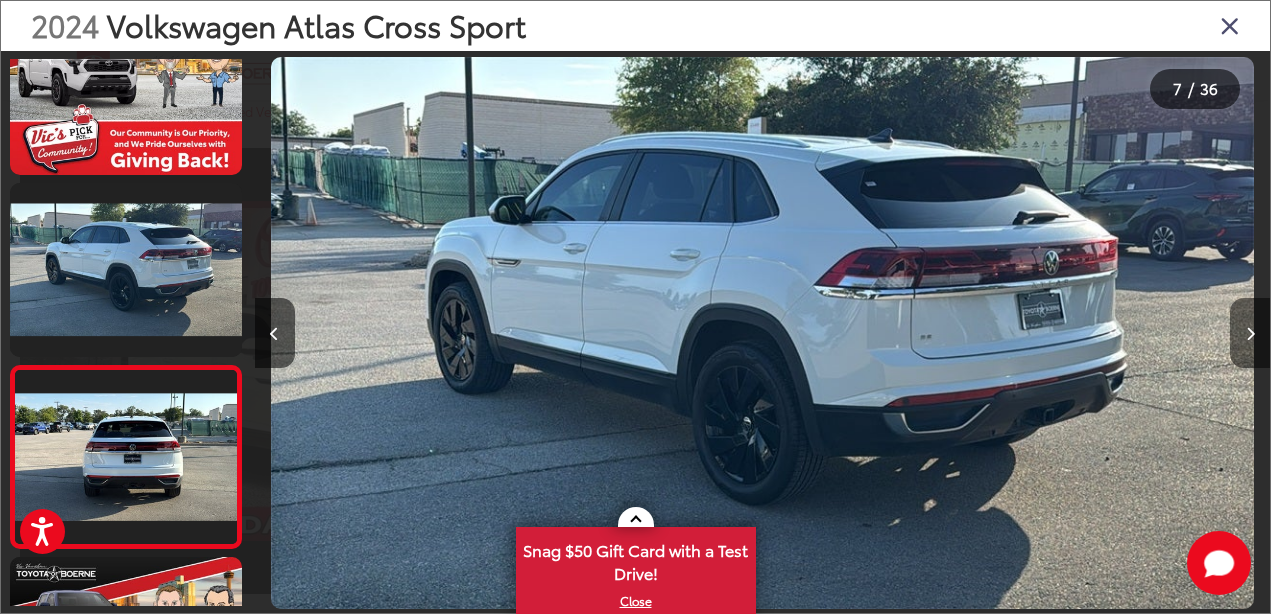 scroll, scrollTop: 0, scrollLeft: 5134, axis: horizontal 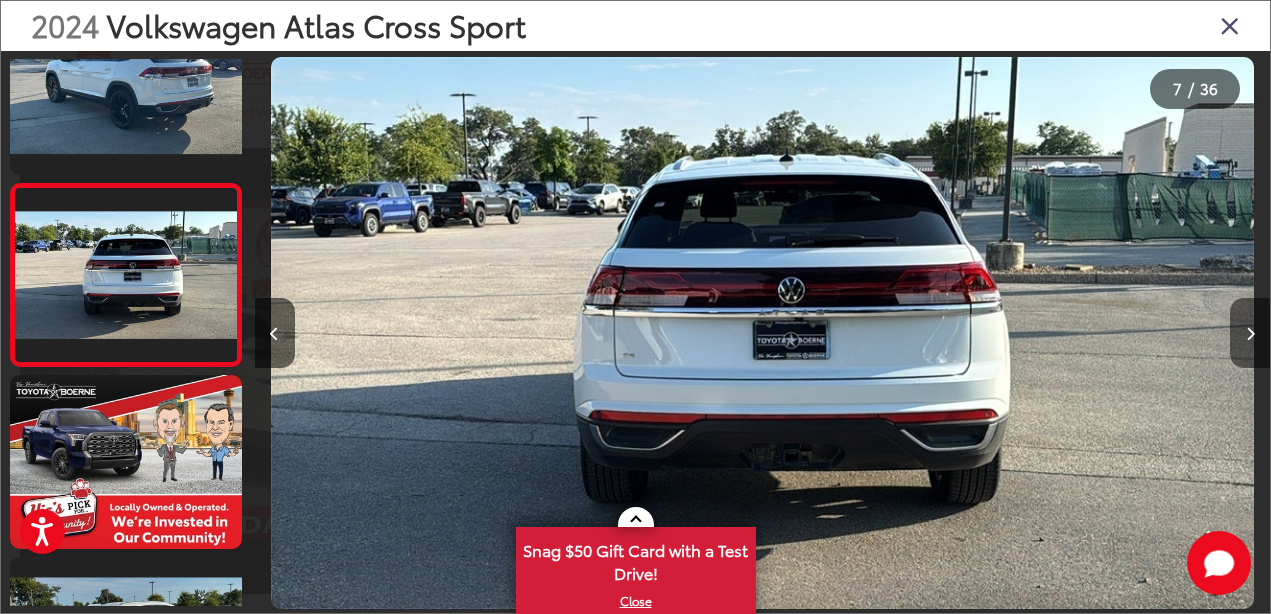click at bounding box center (1250, 333) 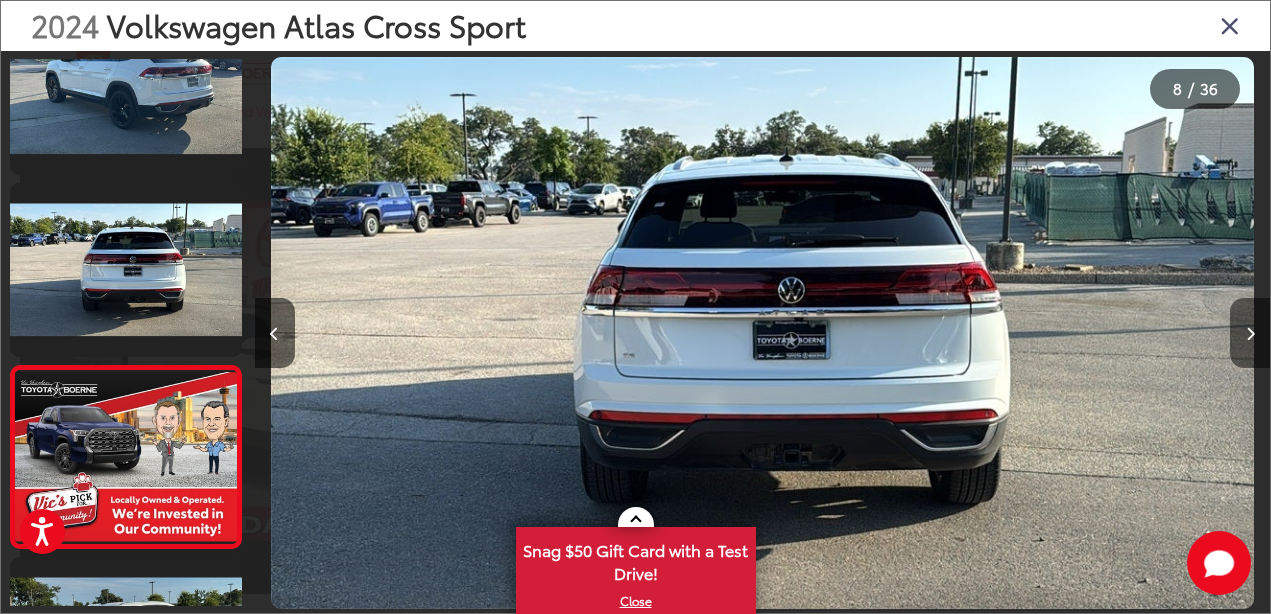 scroll, scrollTop: 0, scrollLeft: 6147, axis: horizontal 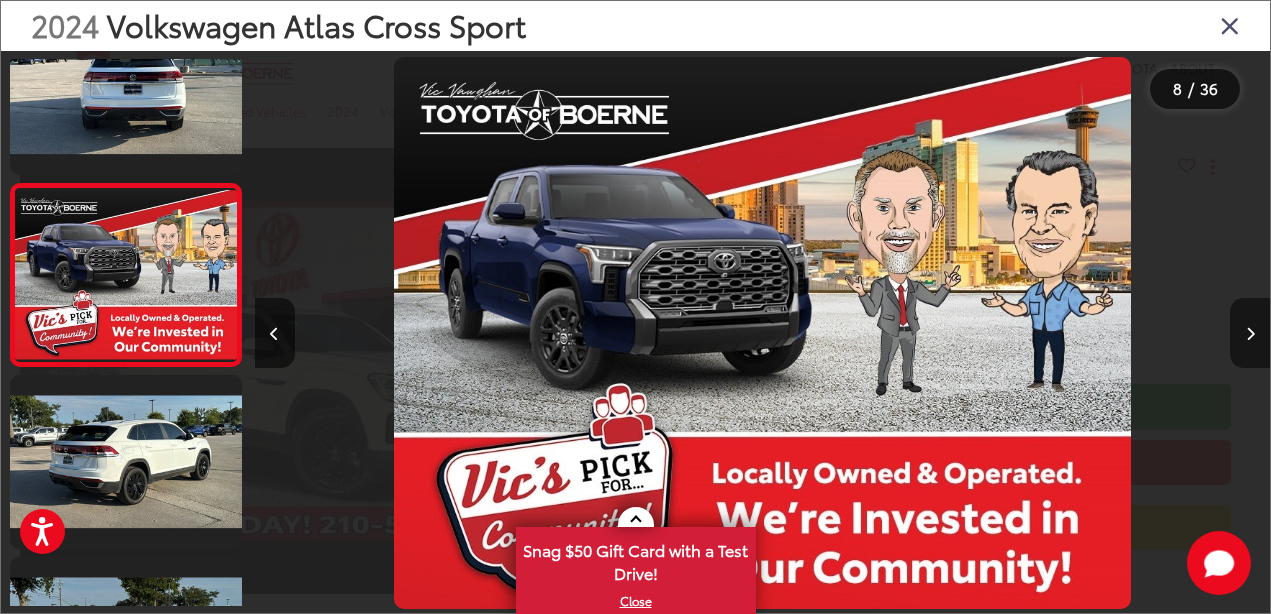 click at bounding box center [1250, 333] 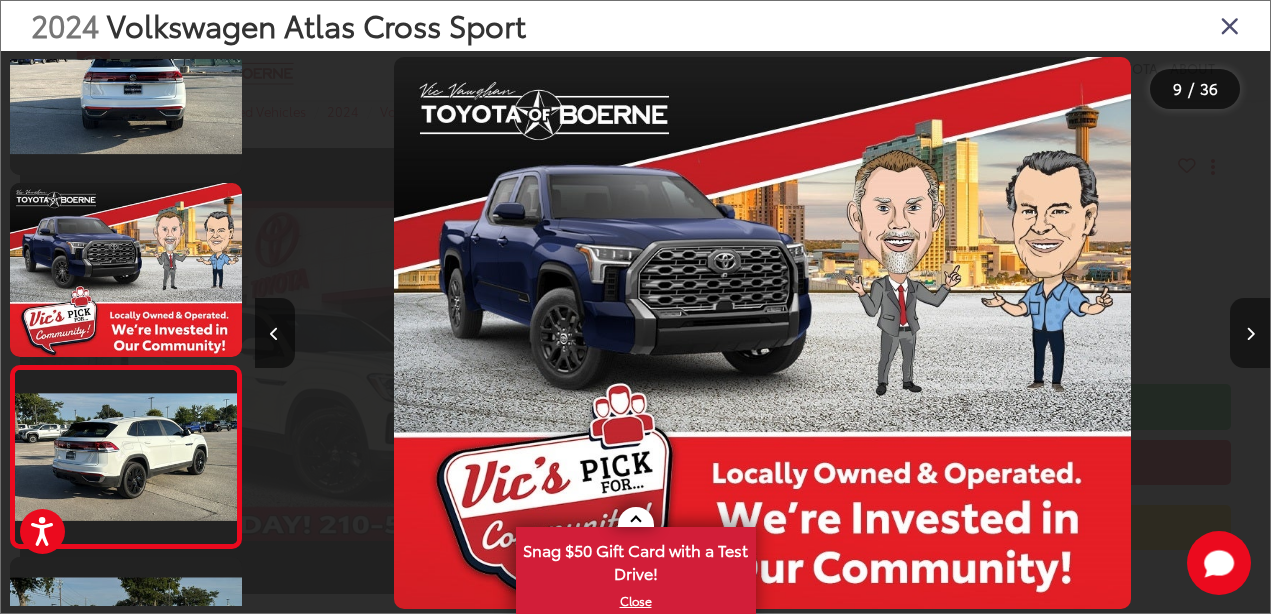scroll, scrollTop: 0, scrollLeft: 7309, axis: horizontal 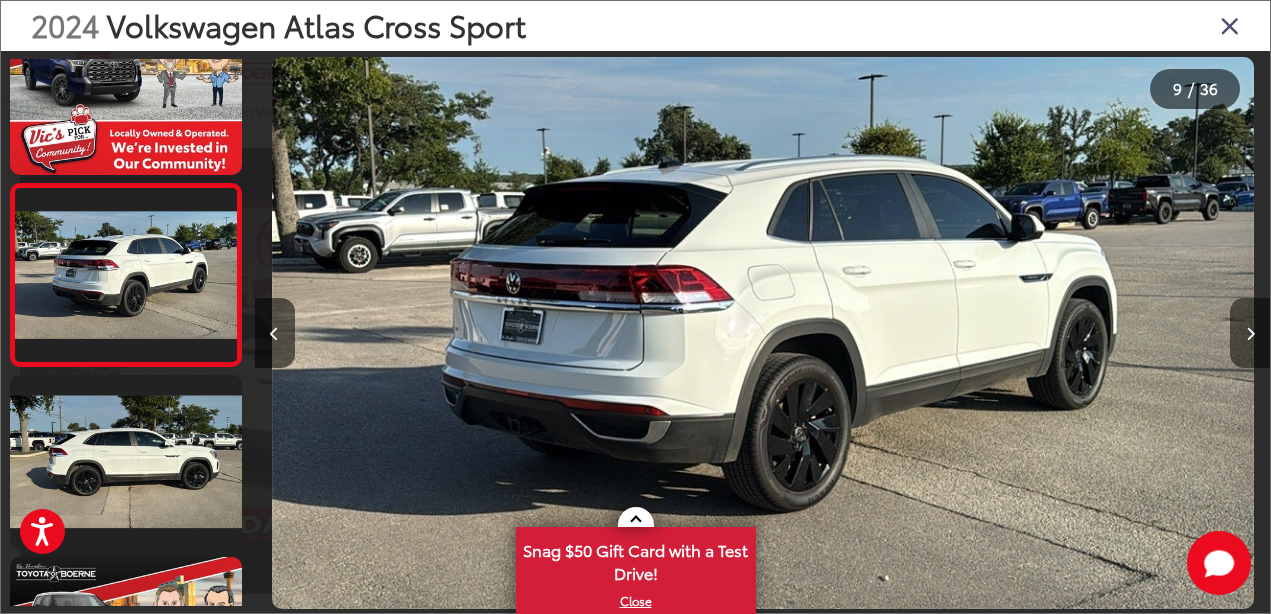 click at bounding box center [1250, 333] 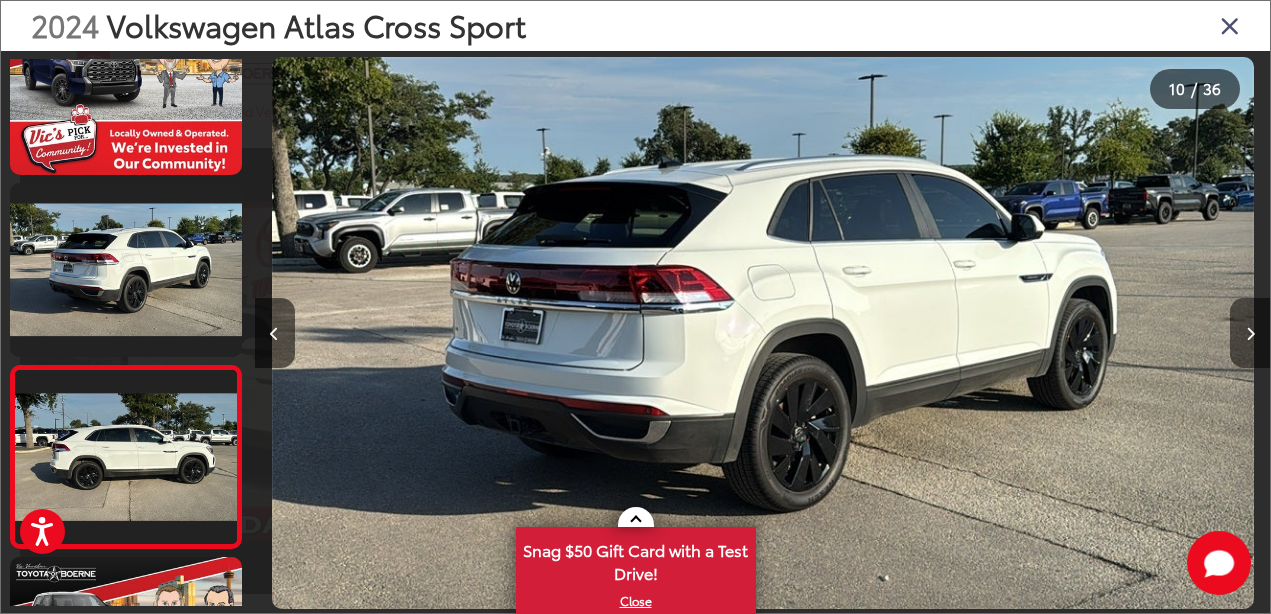scroll, scrollTop: 0, scrollLeft: 8195, axis: horizontal 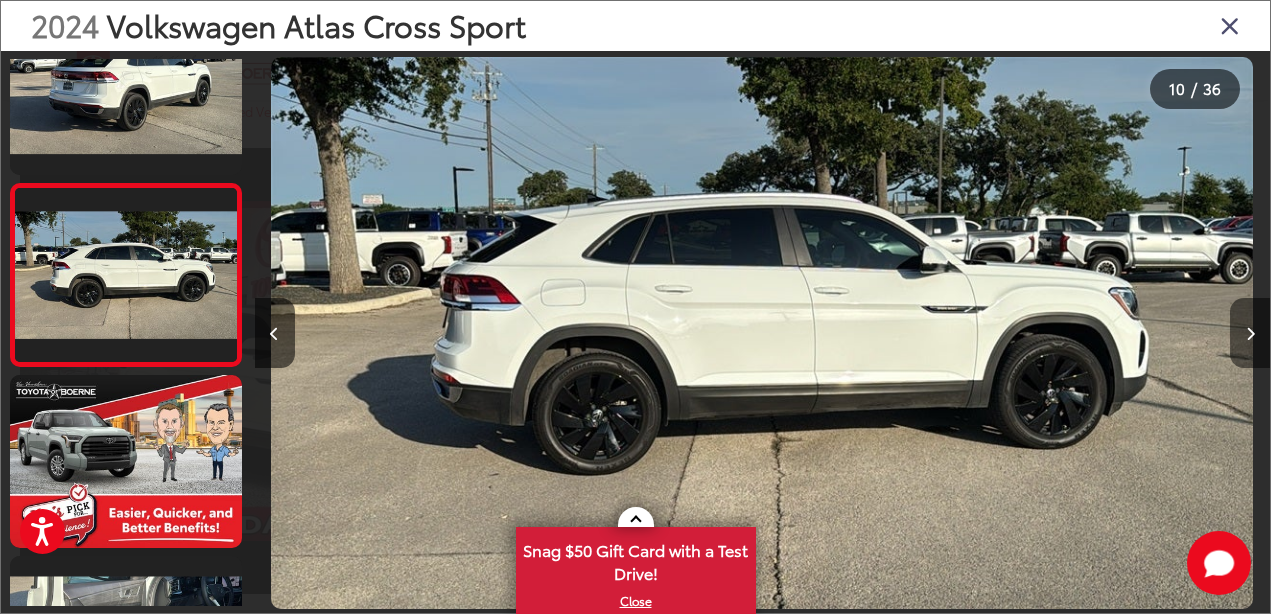click at bounding box center [1250, 333] 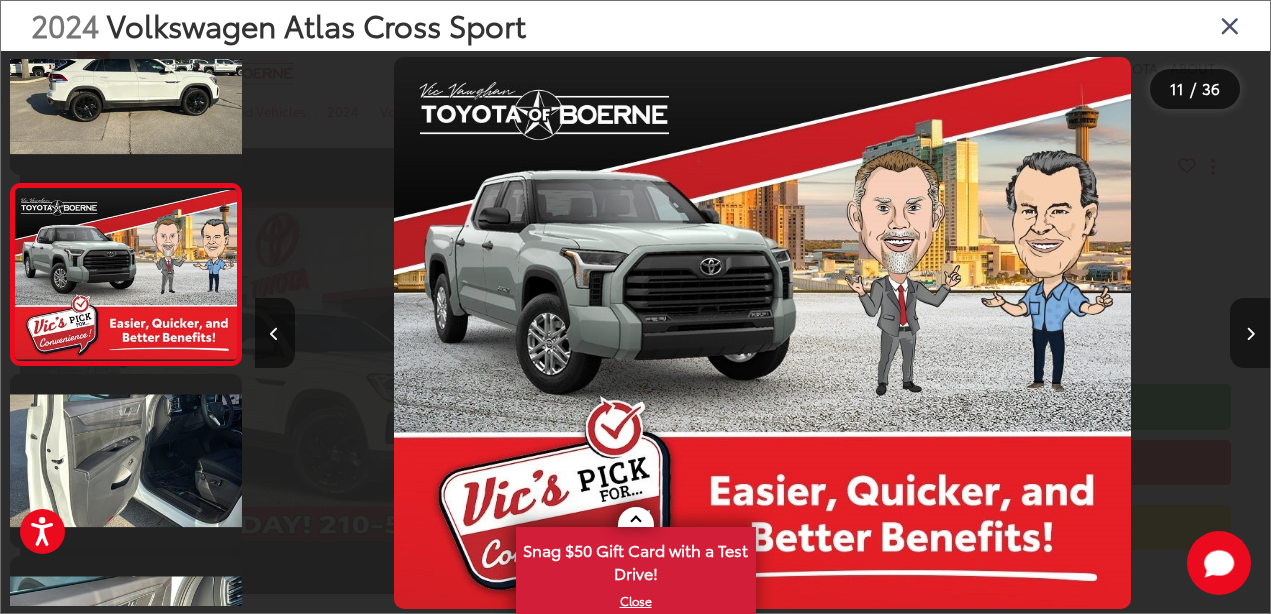 click at bounding box center (1250, 333) 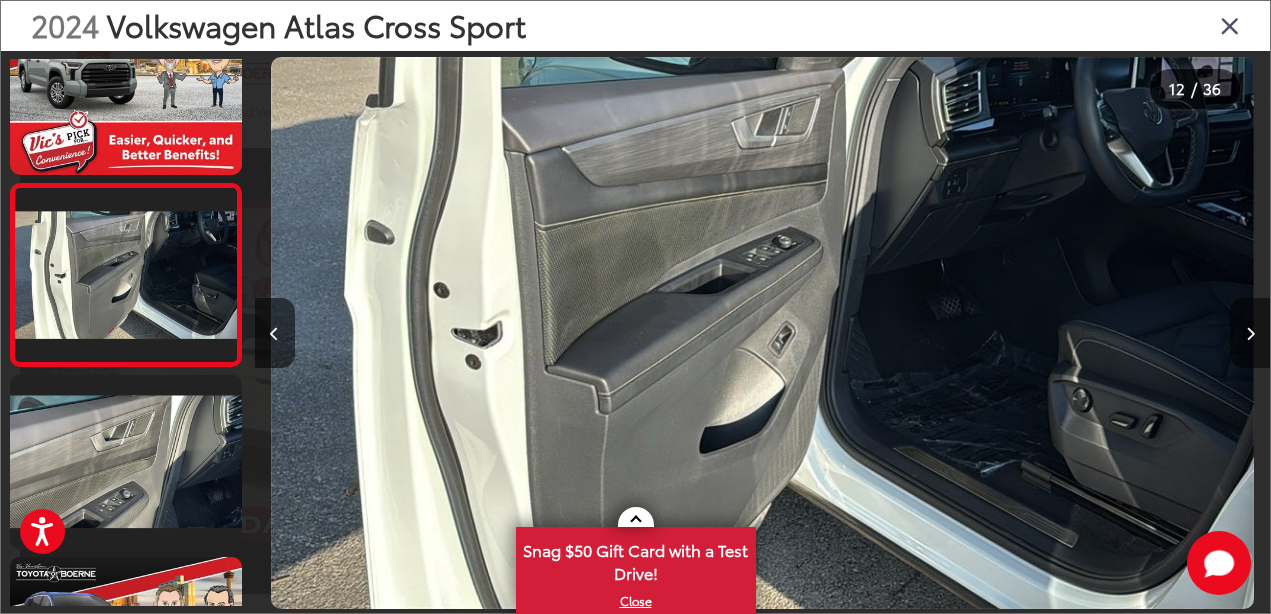 click at bounding box center (1250, 333) 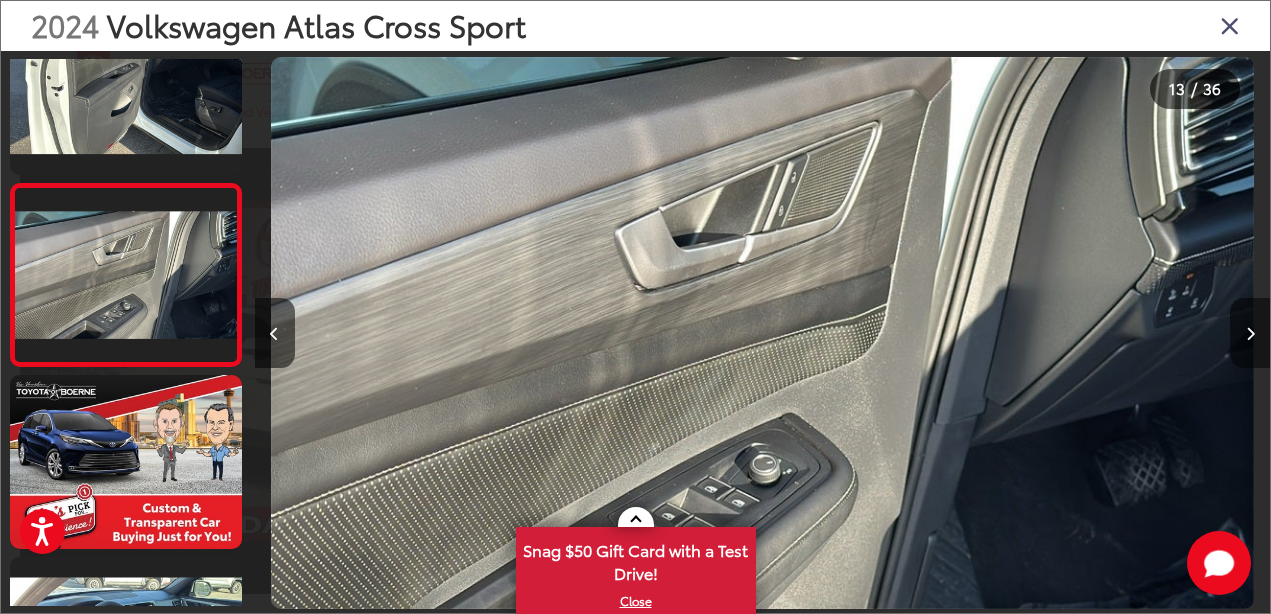 click at bounding box center [1250, 333] 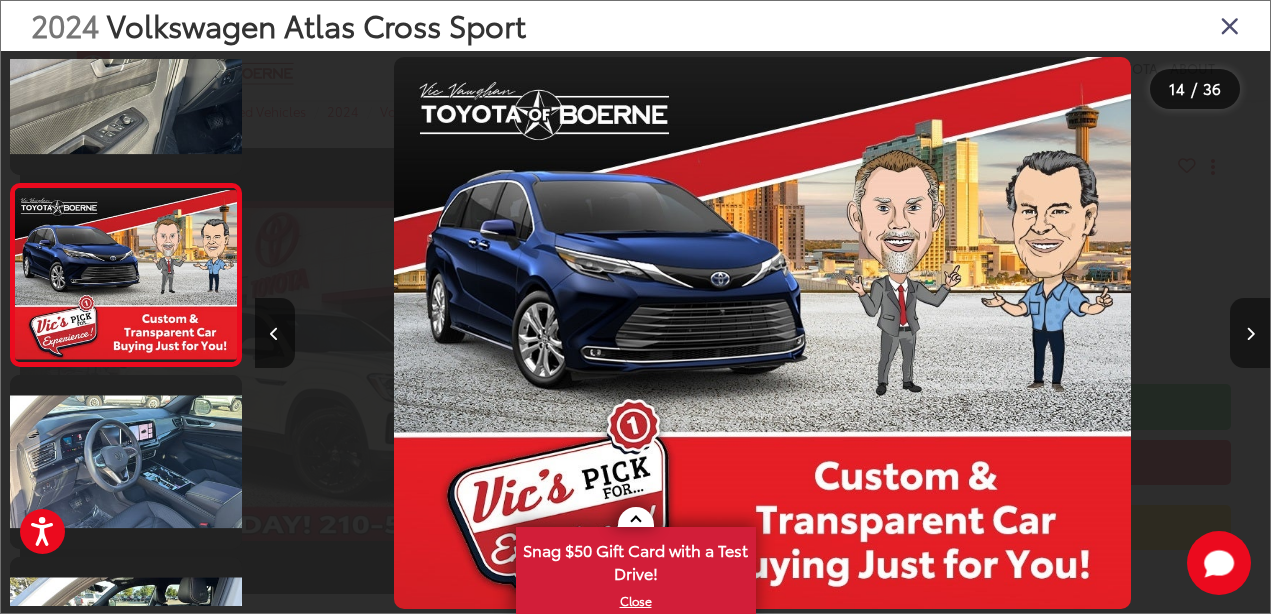 click at bounding box center [1250, 333] 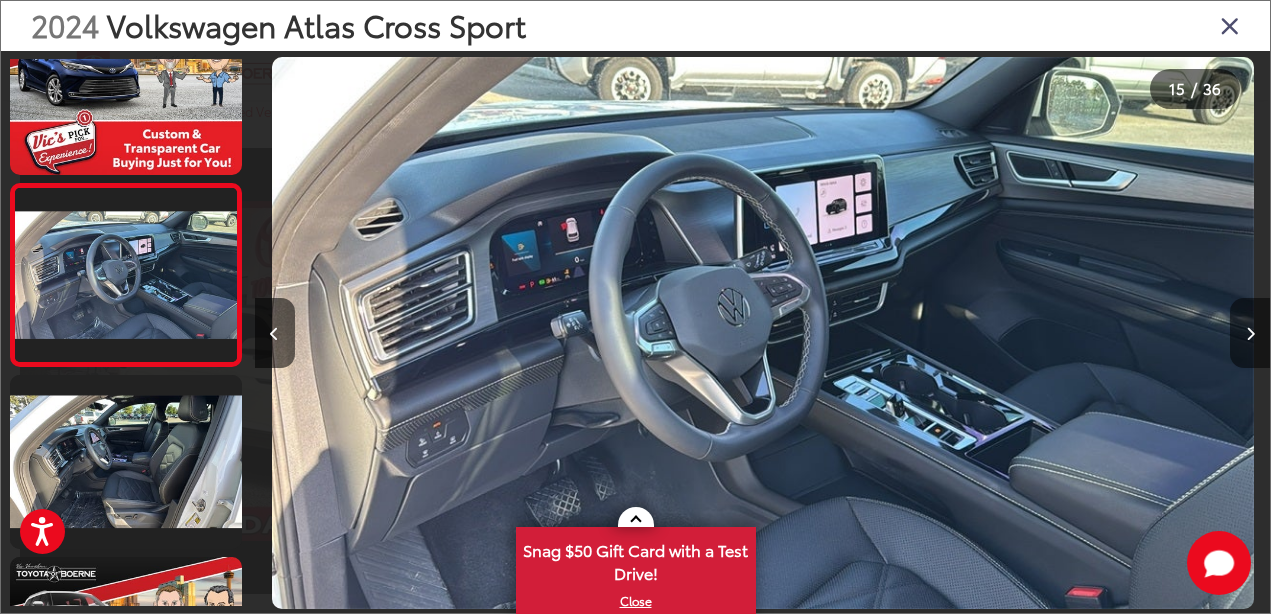 click at bounding box center (1250, 333) 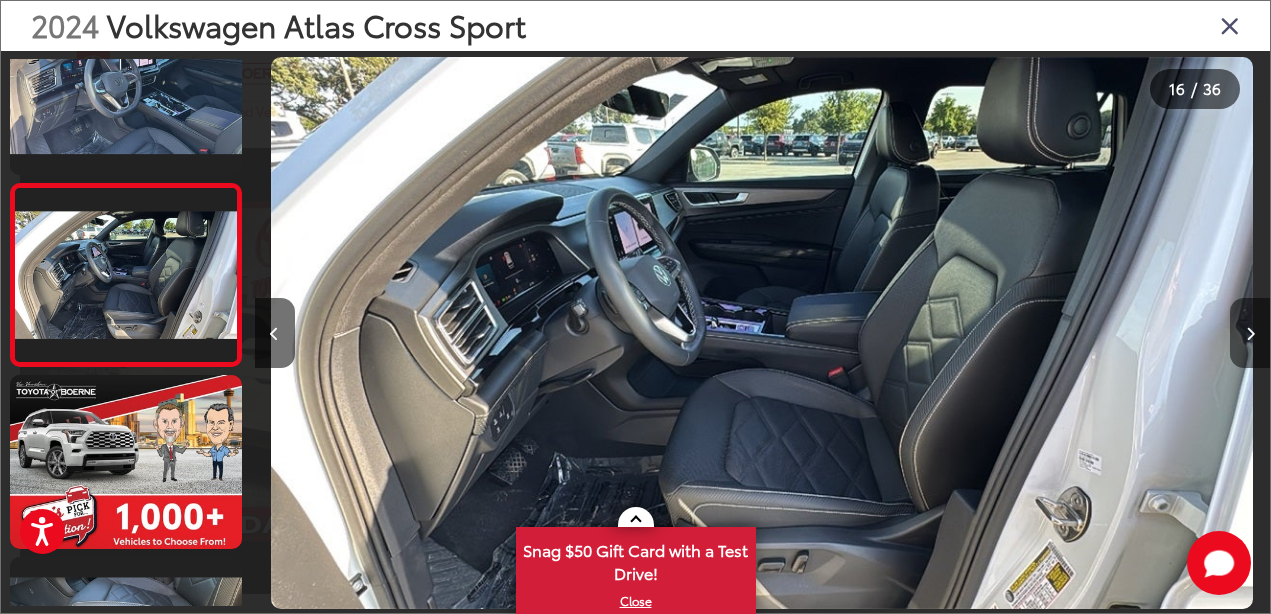 click at bounding box center [1250, 333] 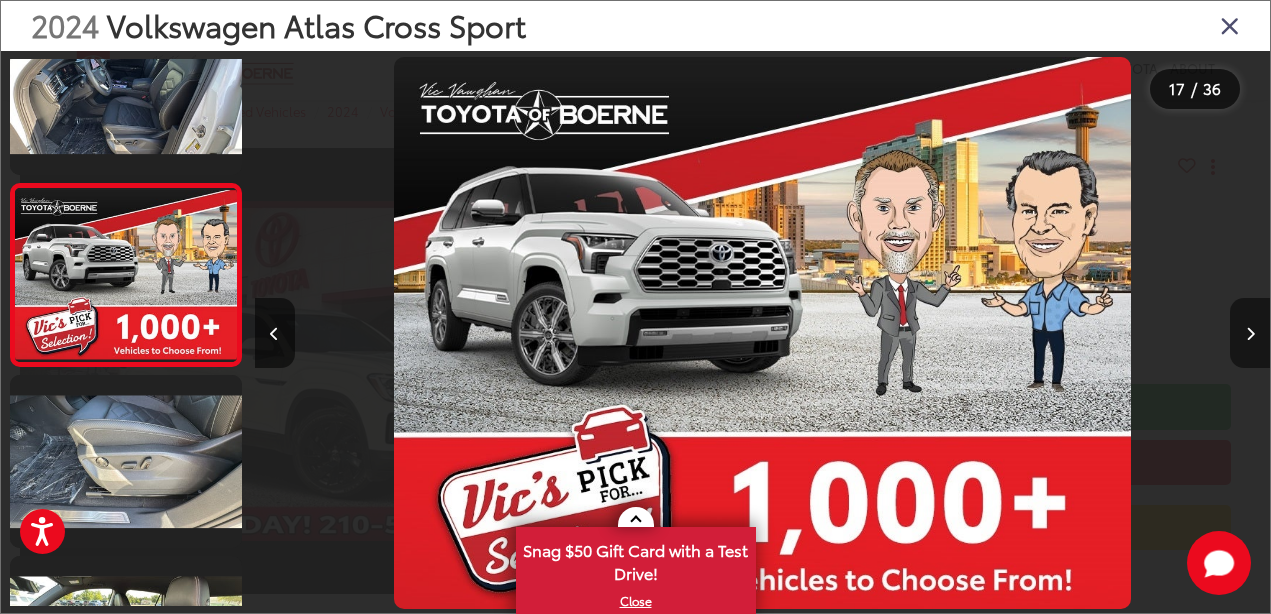 click at bounding box center [1250, 333] 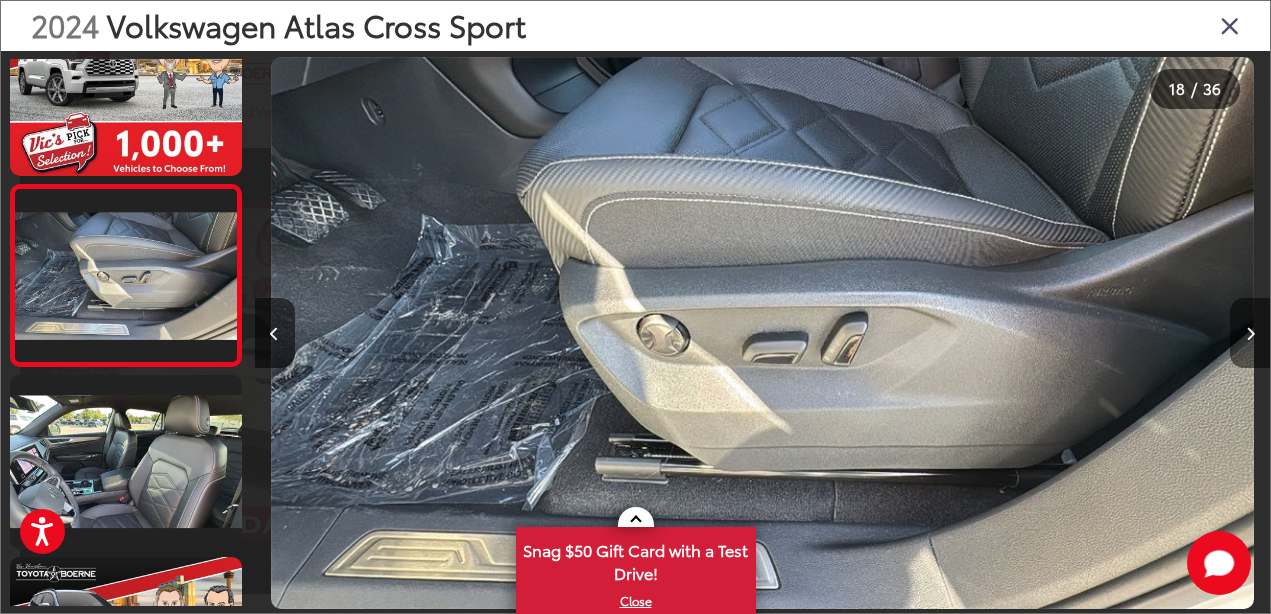 click at bounding box center (1250, 333) 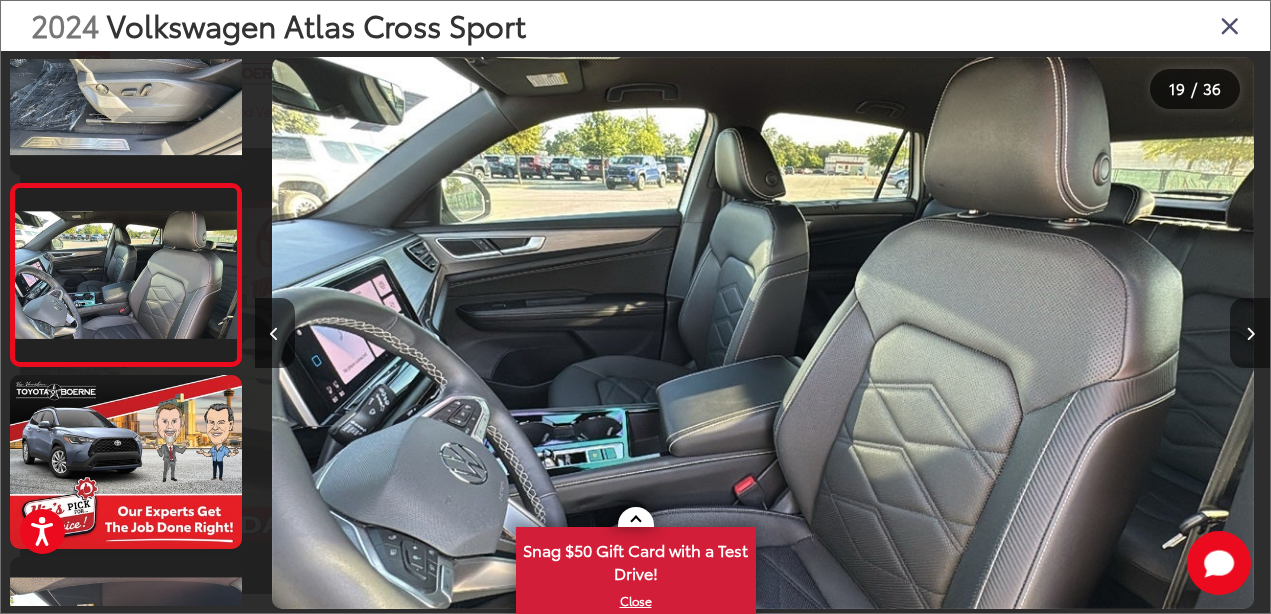 click at bounding box center (1250, 333) 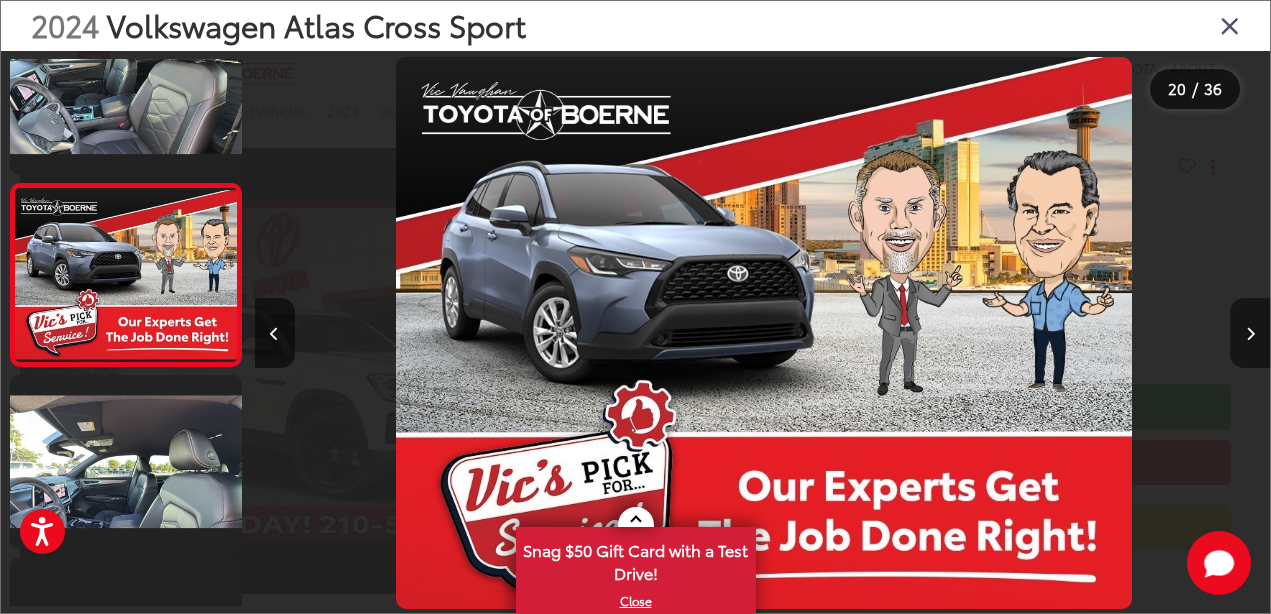 click at bounding box center (1250, 333) 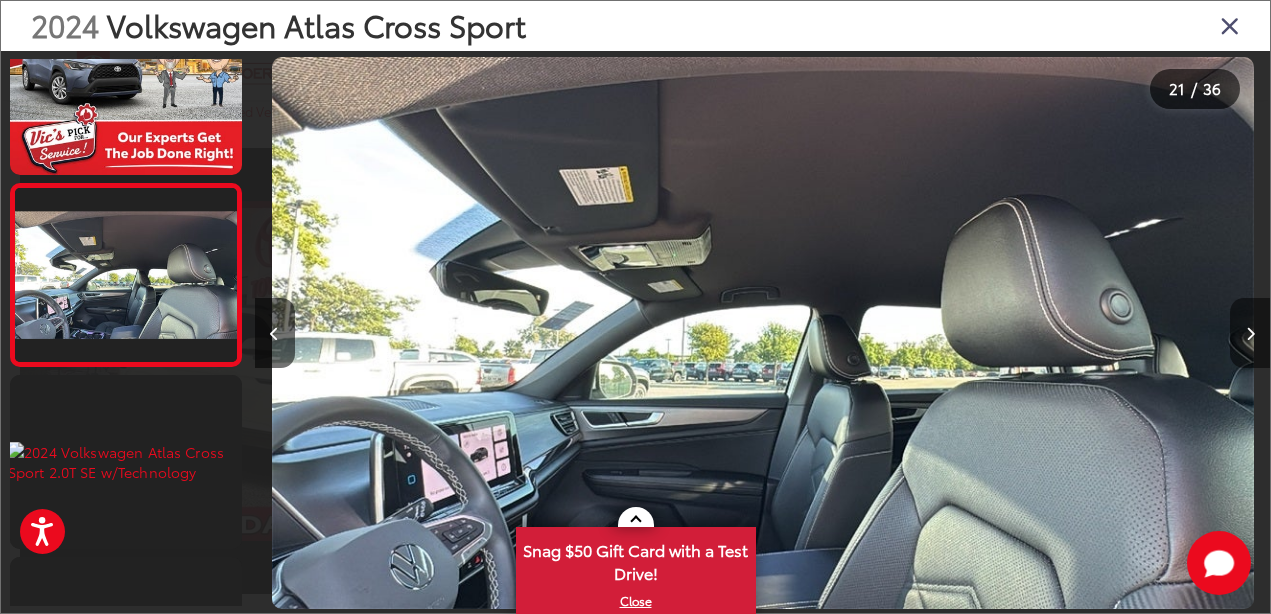 click at bounding box center [1250, 333] 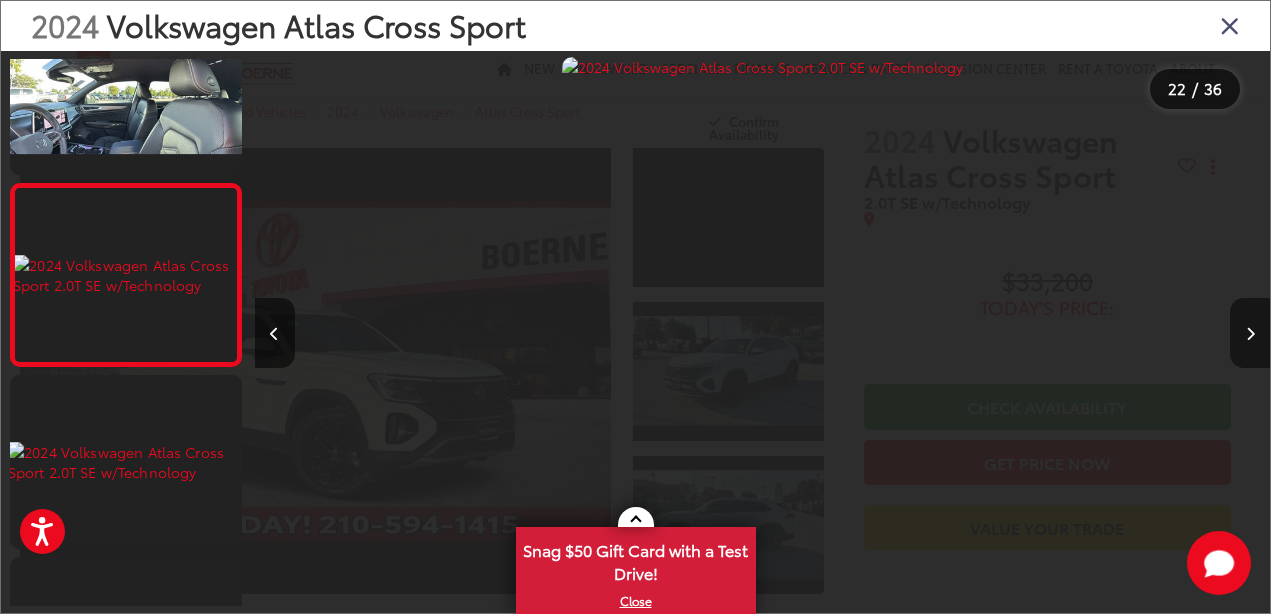 click at bounding box center [1250, 333] 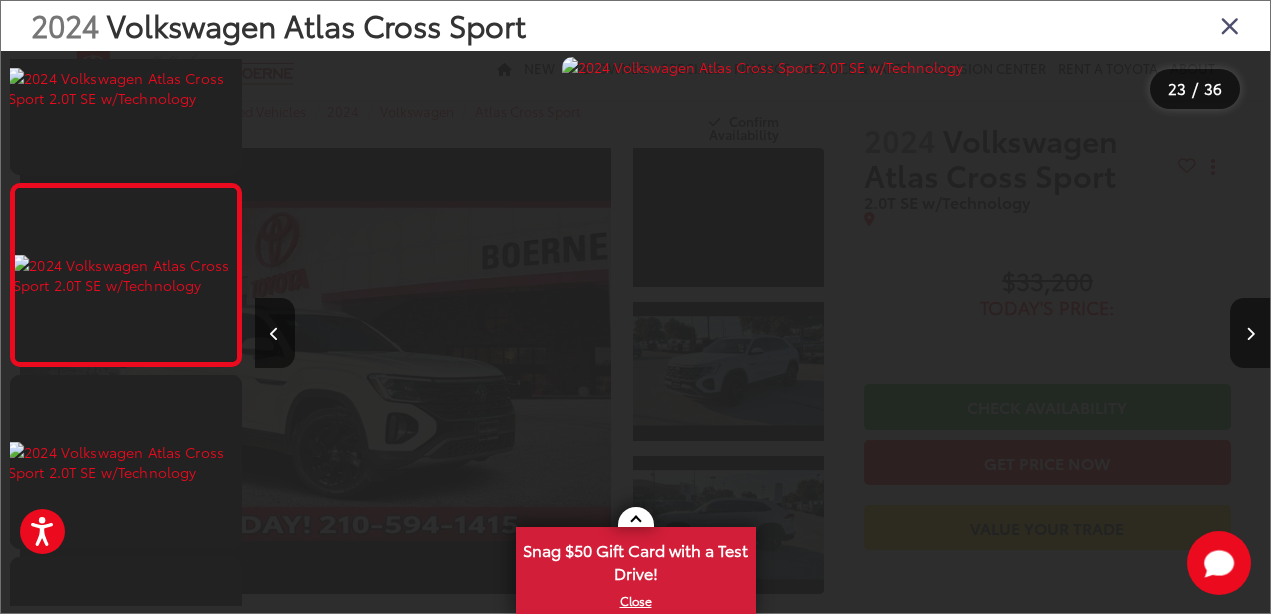 click at bounding box center [1230, 25] 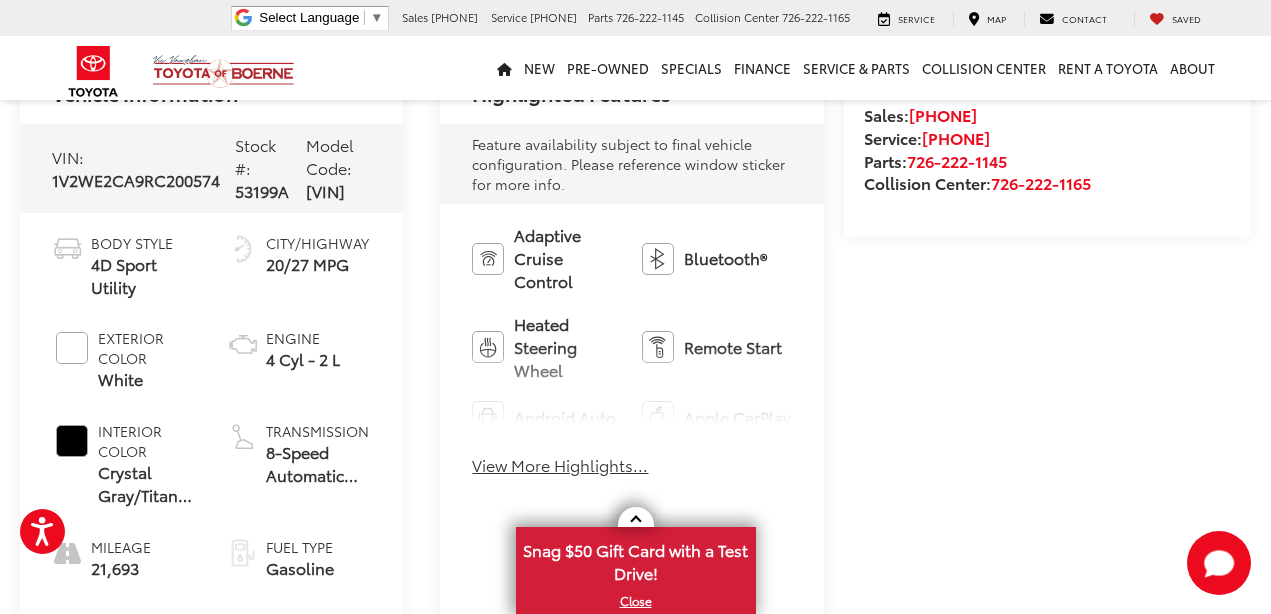 click on "View More Highlights..." at bounding box center (560, 465) 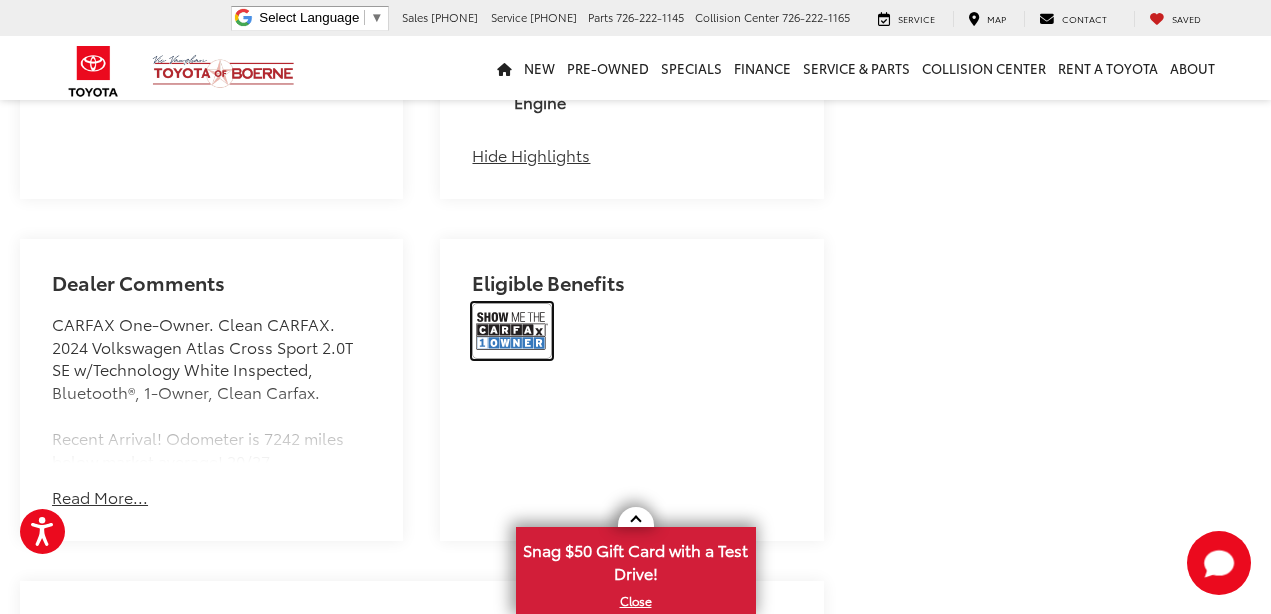 click at bounding box center (512, 331) 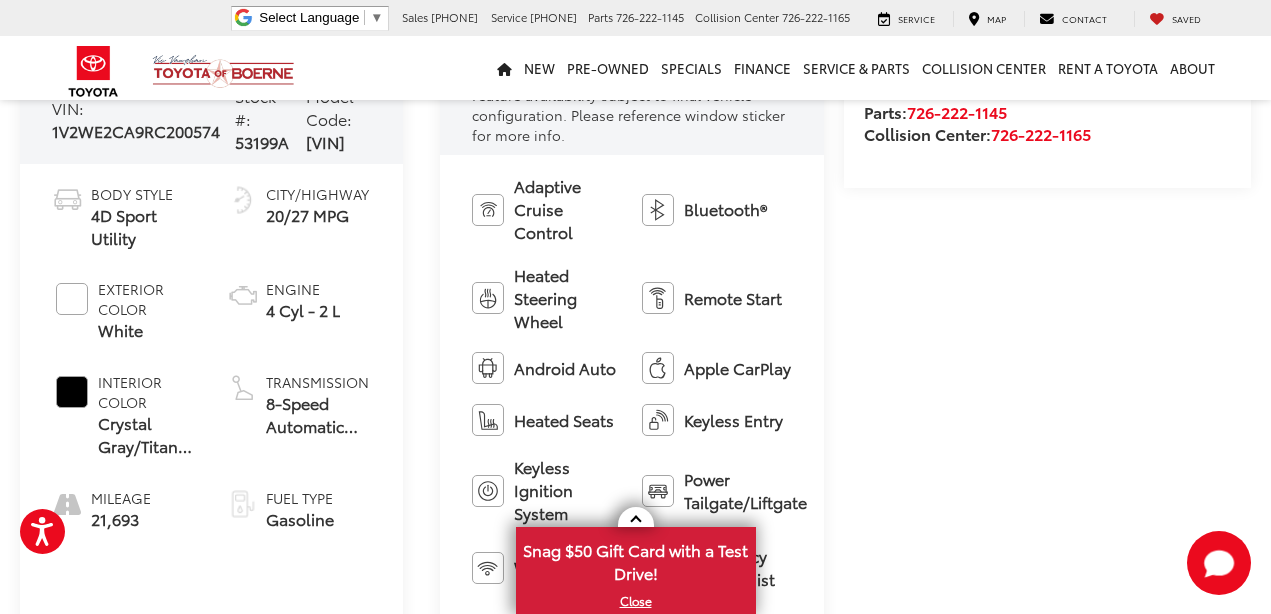 scroll, scrollTop: 0, scrollLeft: 0, axis: both 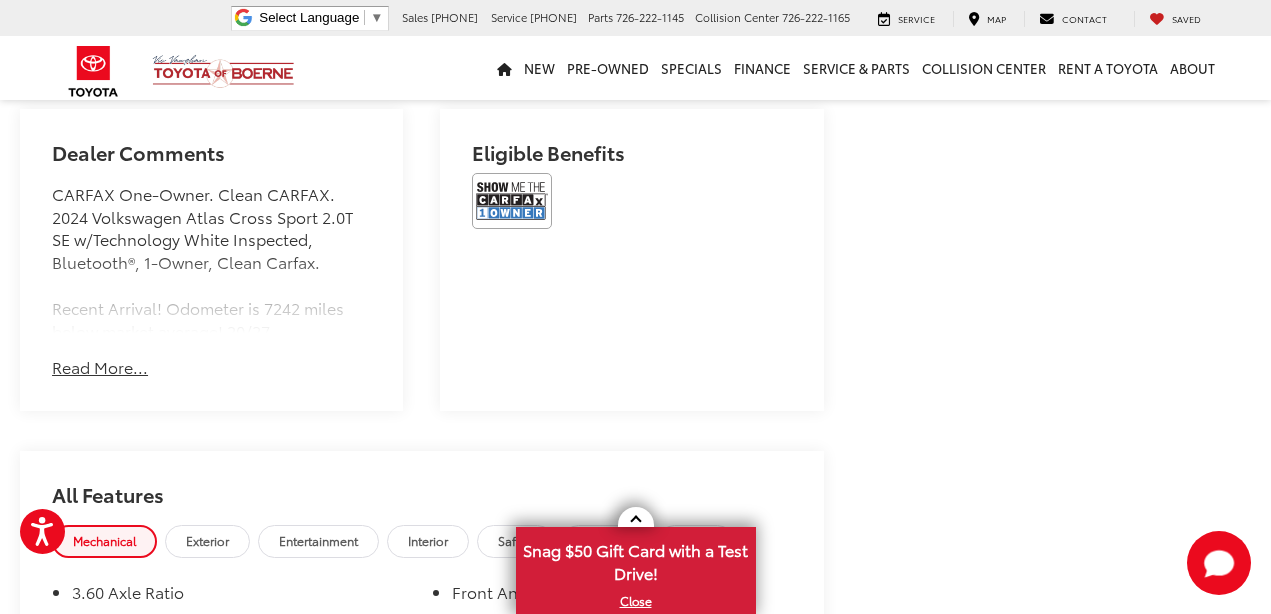 click on "Read More..." at bounding box center (100, 367) 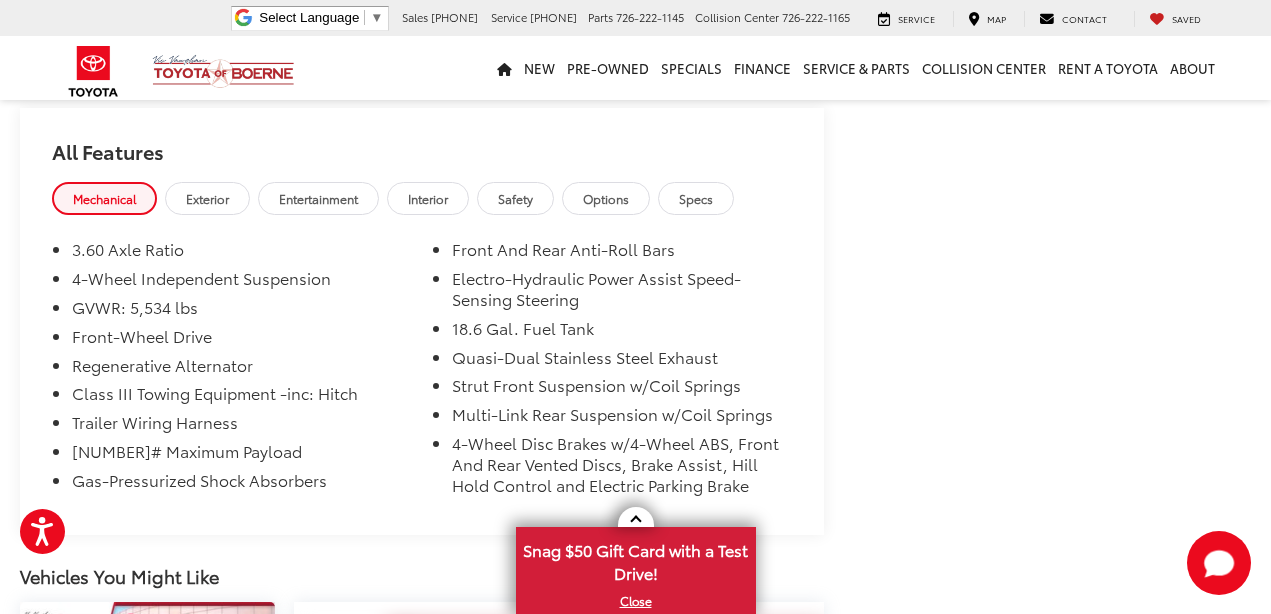scroll, scrollTop: 2058, scrollLeft: 0, axis: vertical 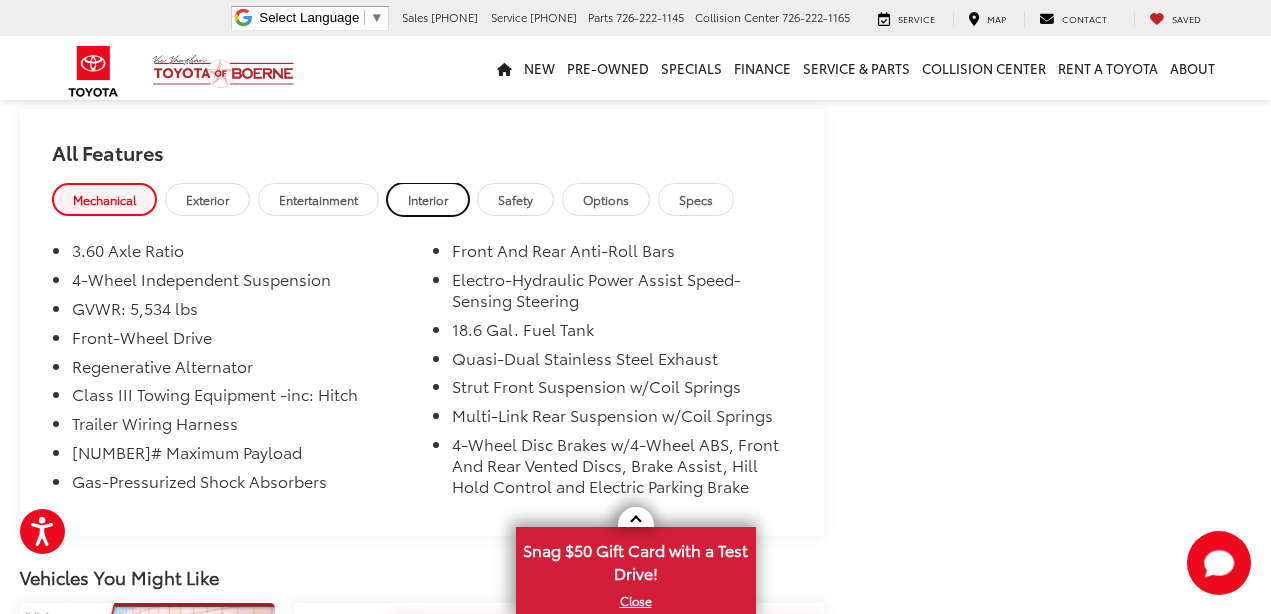 click on "Interior" at bounding box center [428, 199] 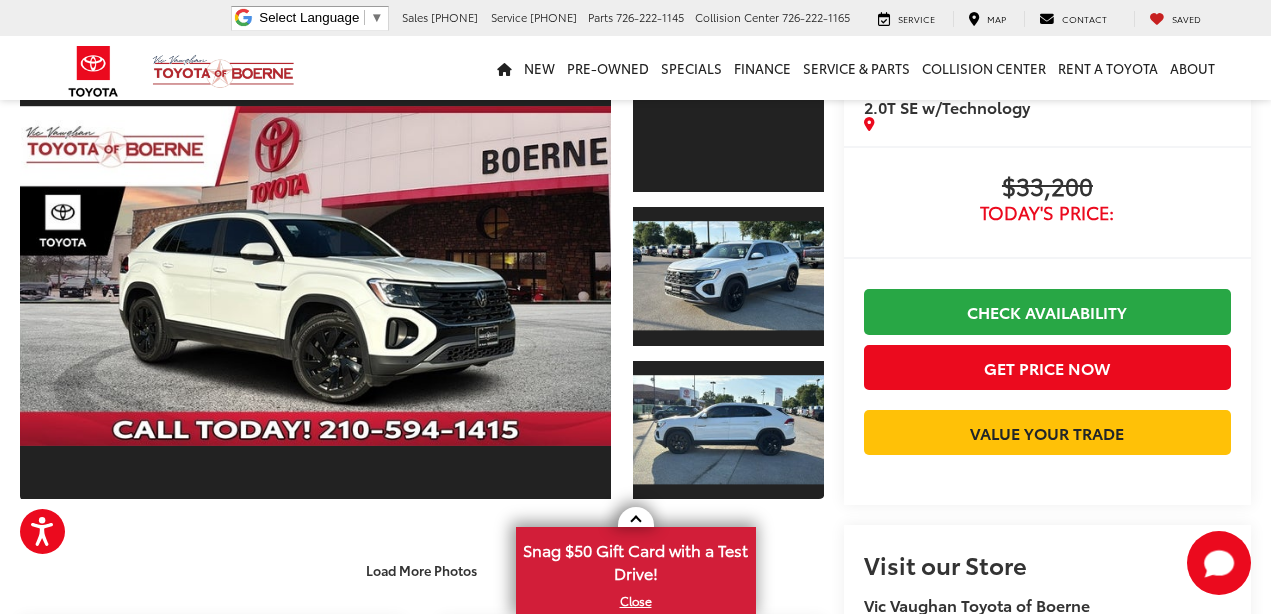 scroll, scrollTop: 0, scrollLeft: 0, axis: both 